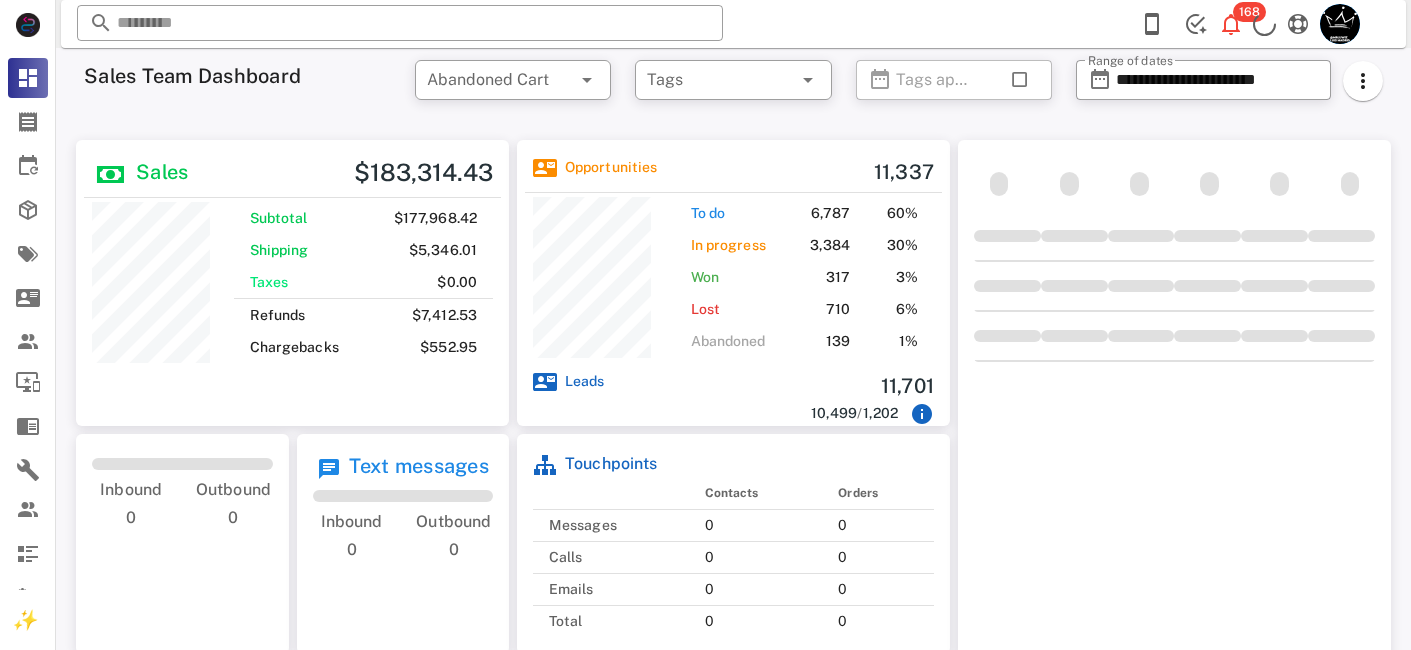 scroll, scrollTop: 0, scrollLeft: 0, axis: both 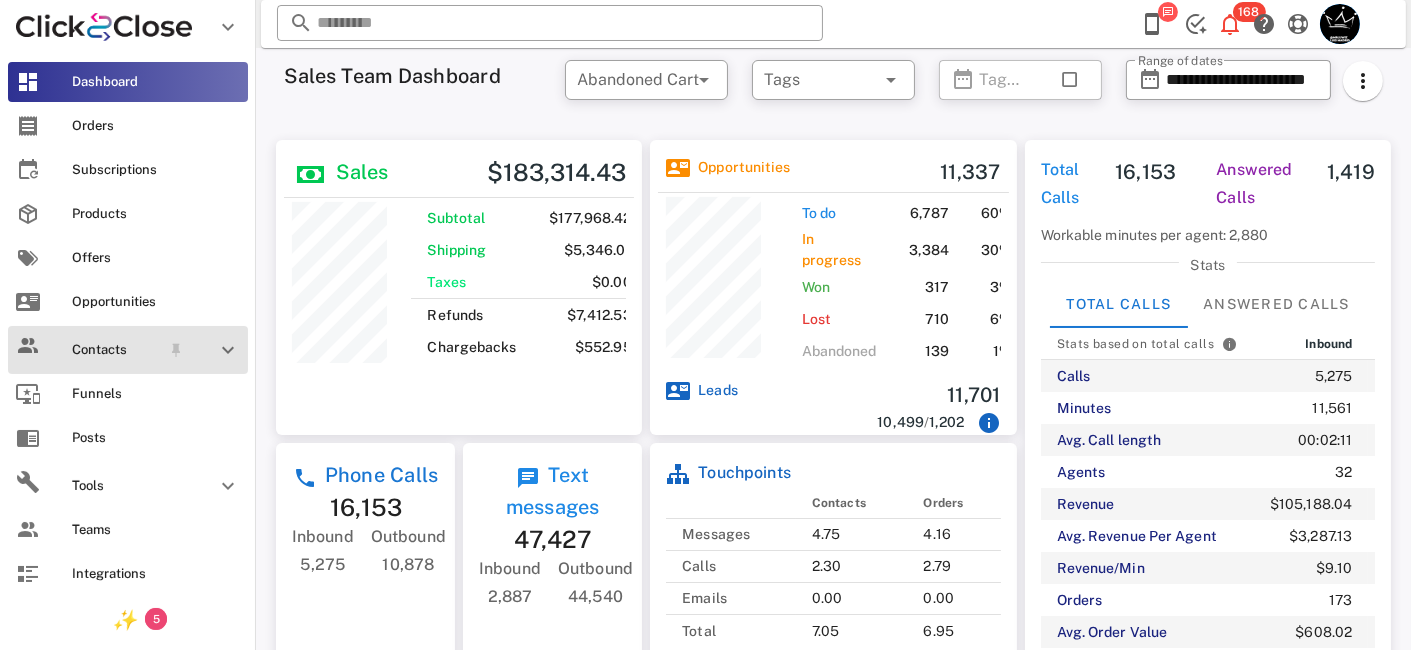 click at bounding box center [228, 350] 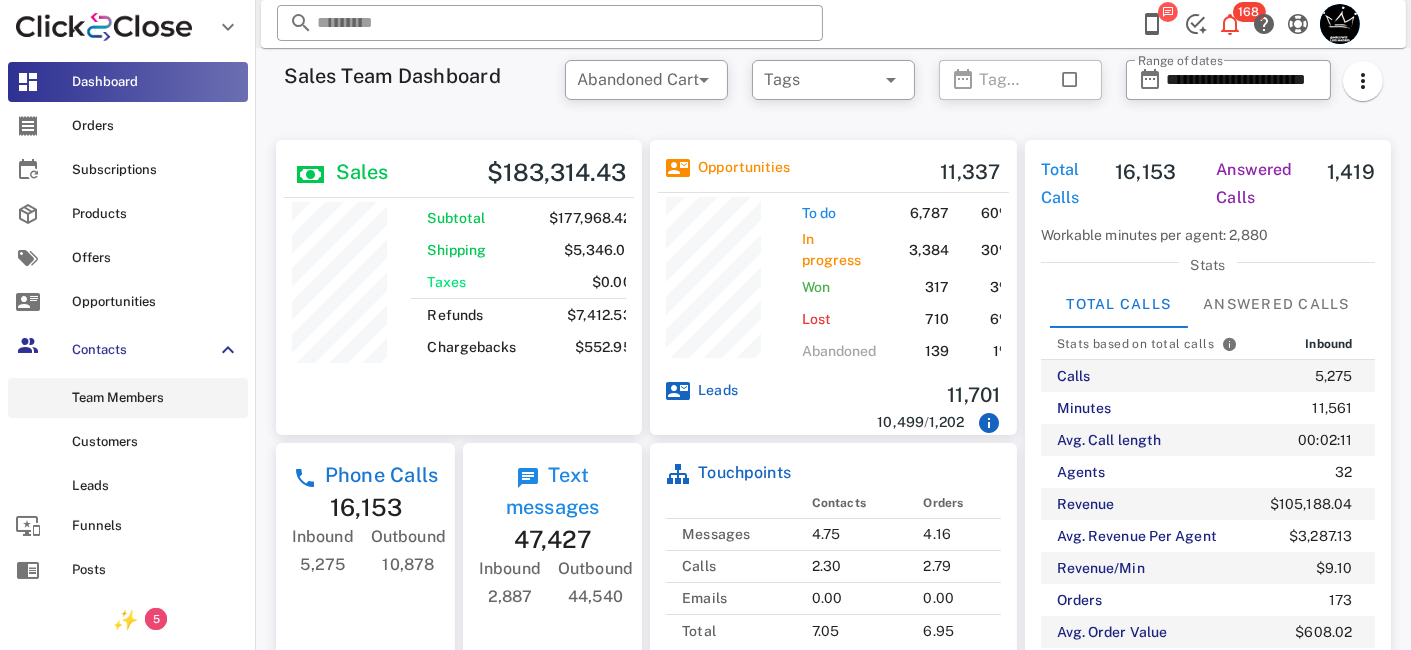 click on "Team Members" at bounding box center [156, 398] 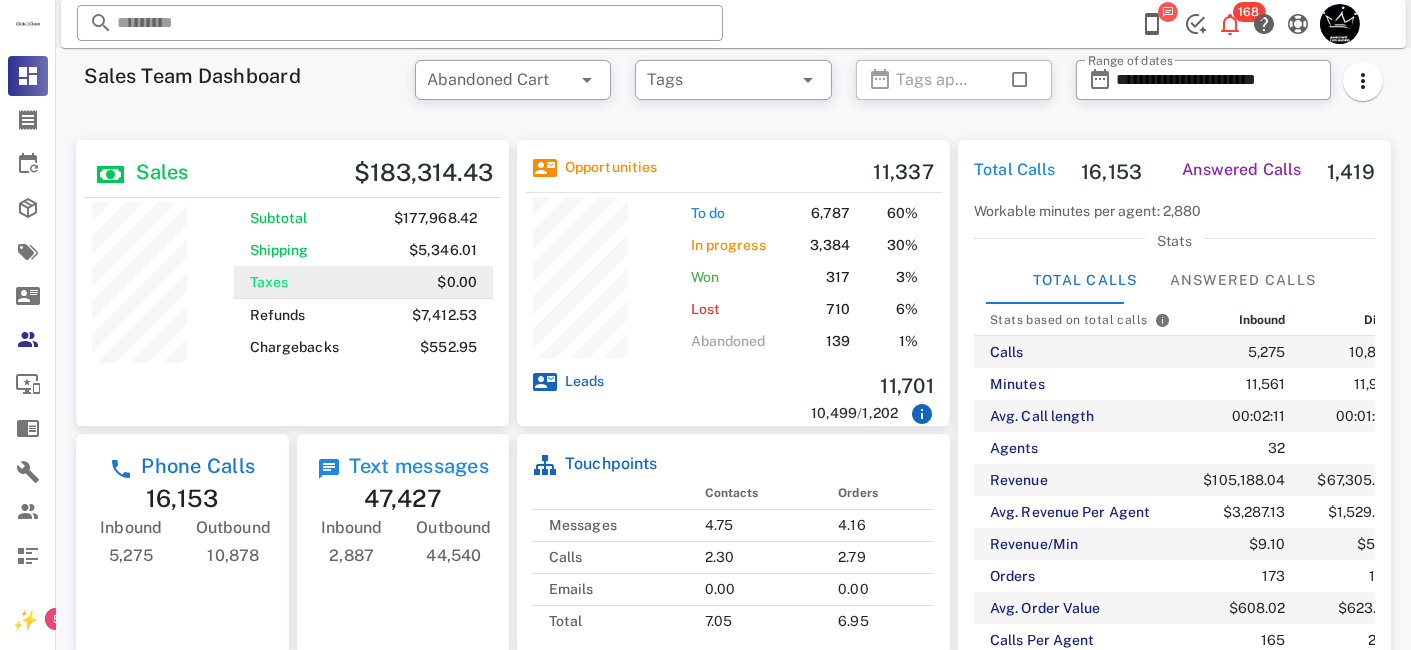 scroll, scrollTop: 999714, scrollLeft: 999566, axis: both 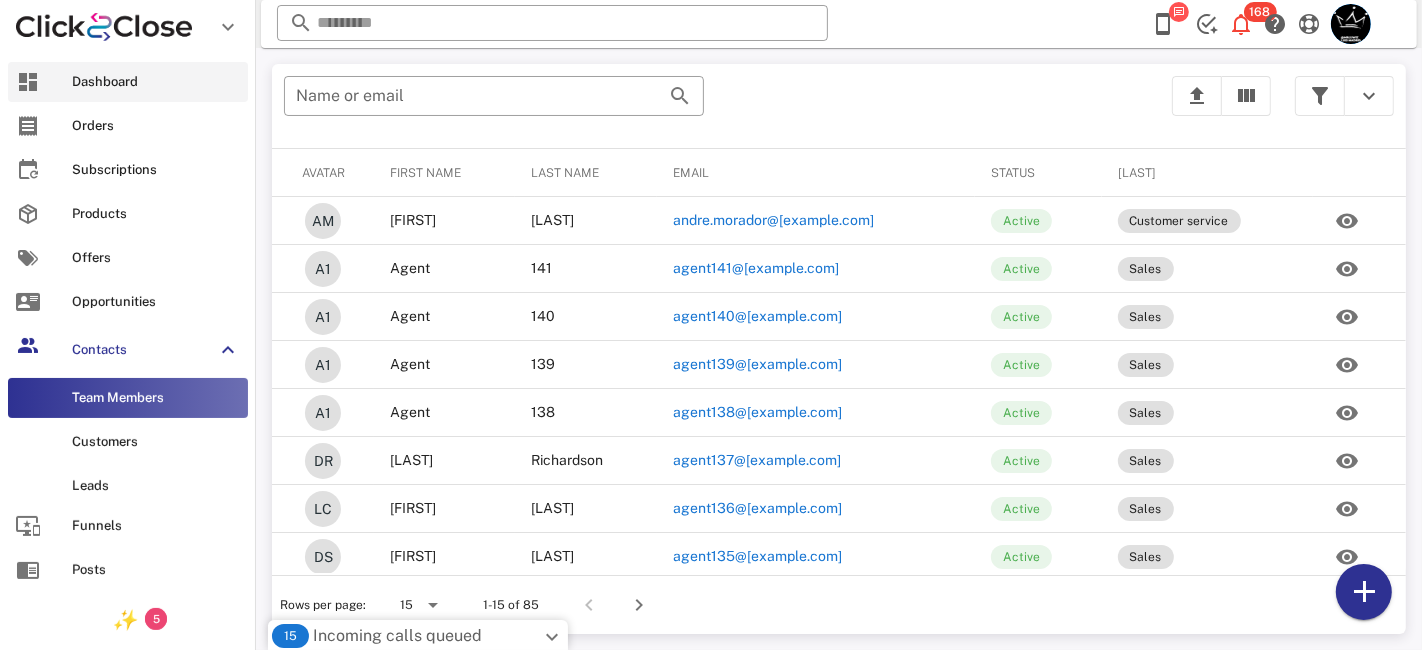 click on "Dashboard" at bounding box center (156, 82) 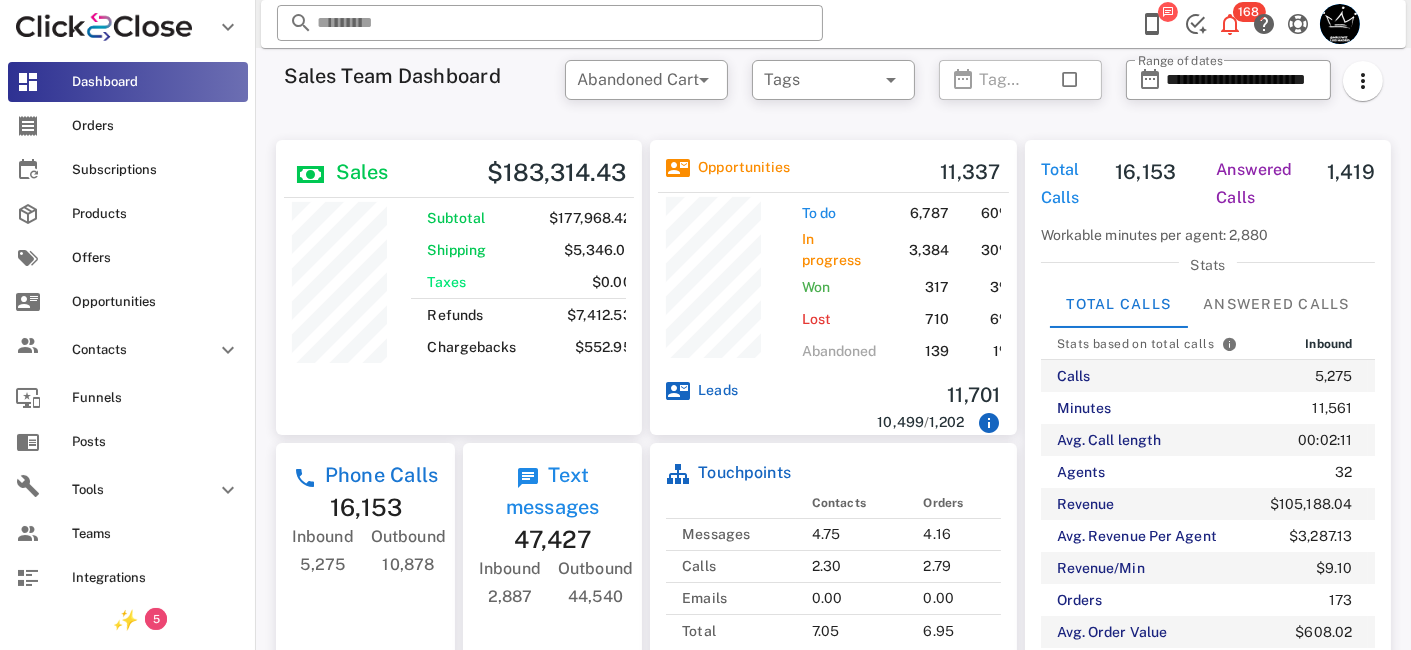 scroll, scrollTop: 999704, scrollLeft: 999633, axis: both 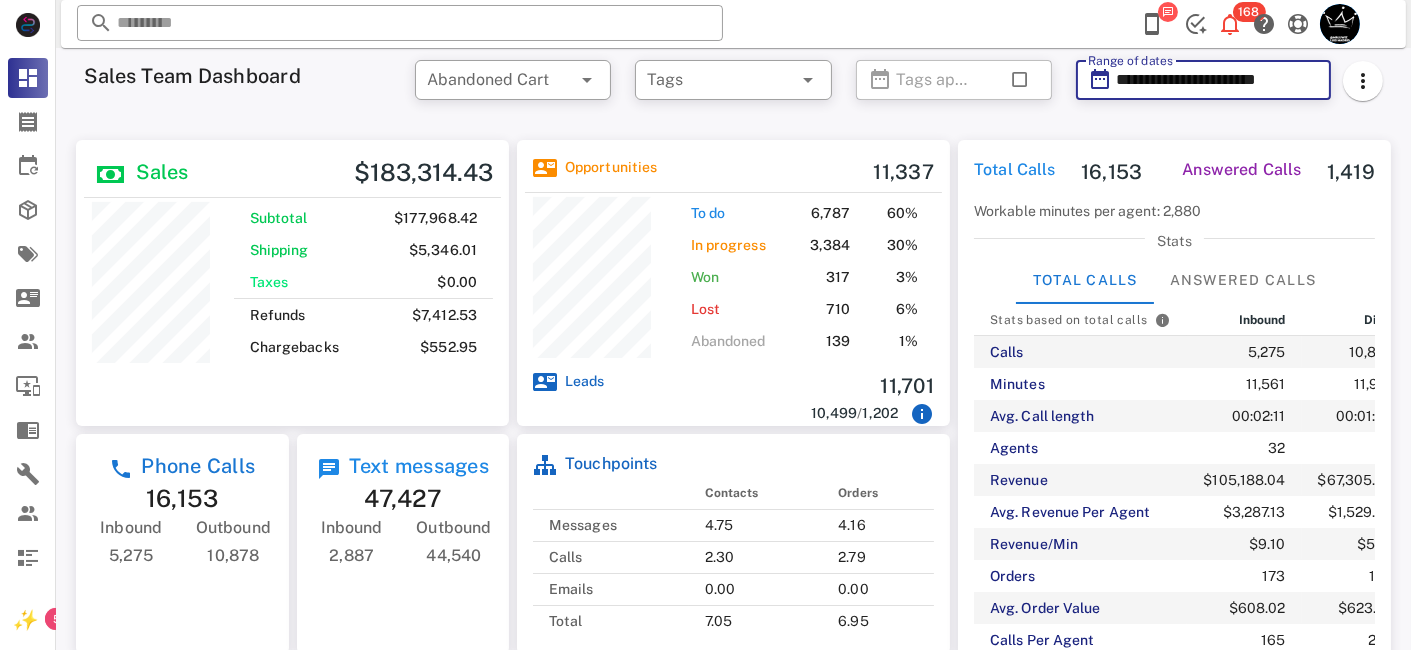 click on "**********" at bounding box center (1217, 80) 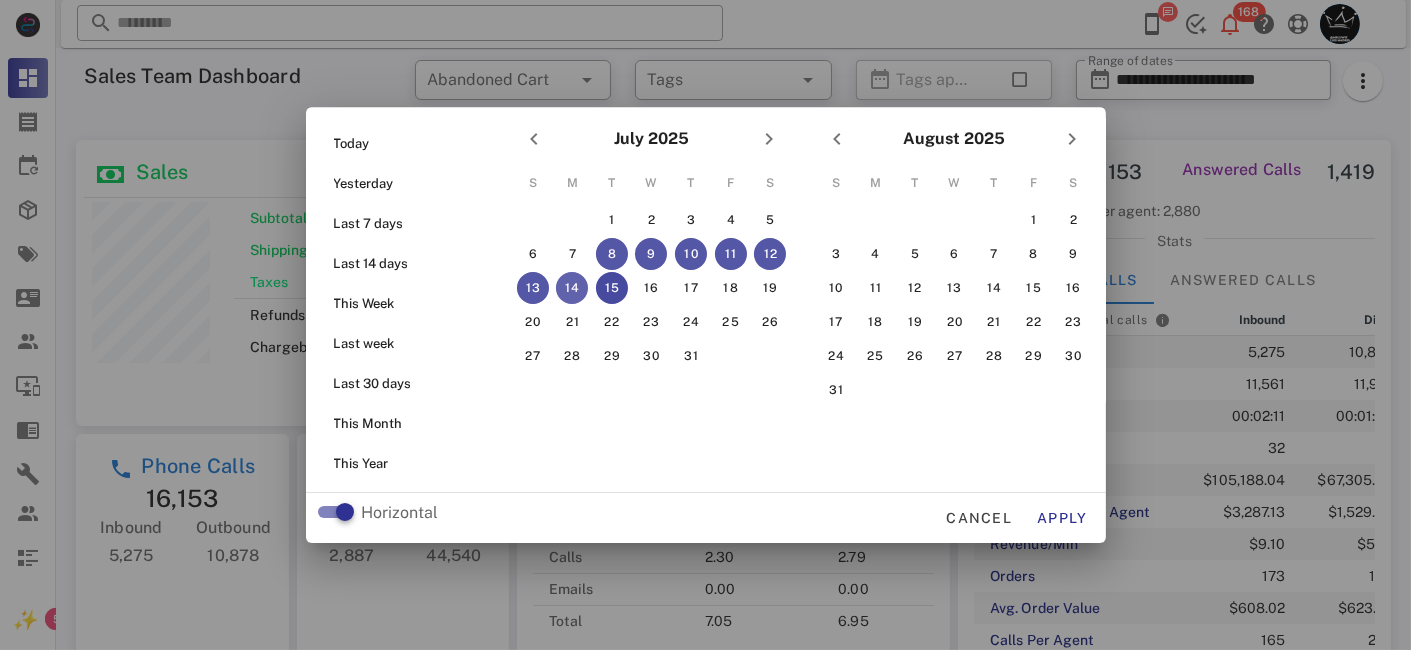click on "14" at bounding box center (572, 288) 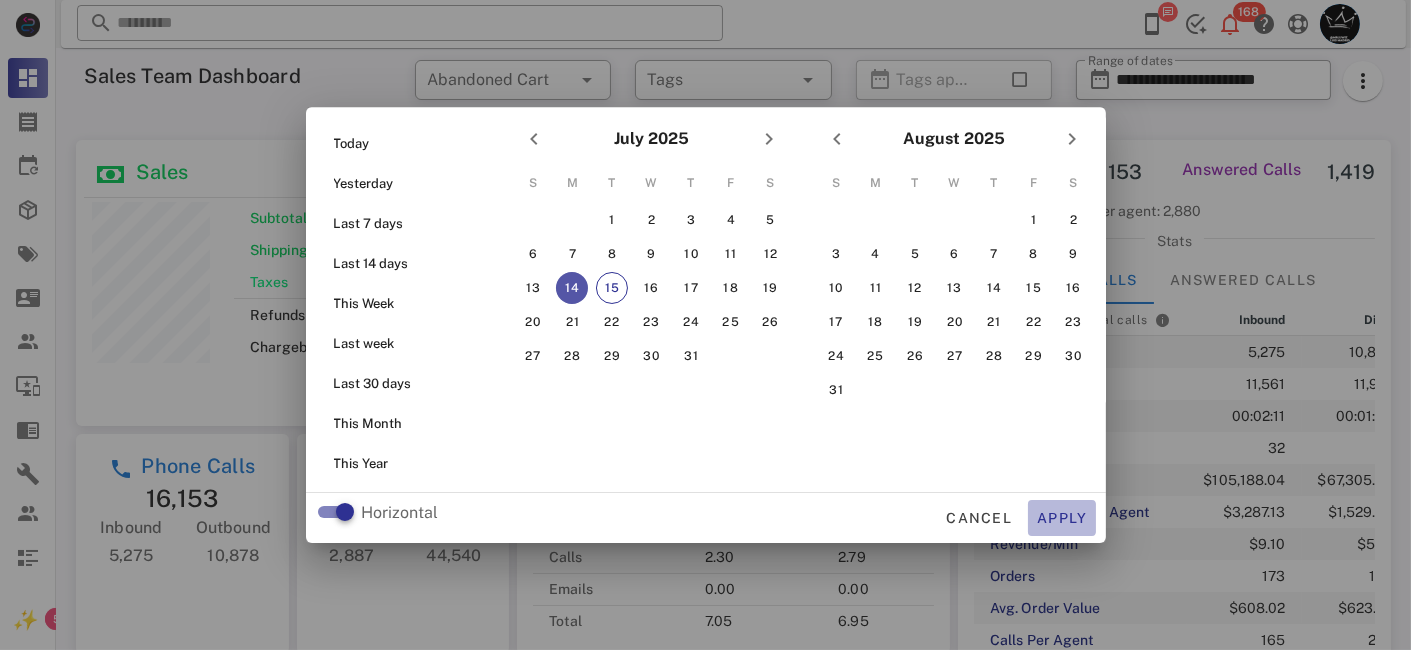 click on "Apply" at bounding box center (1062, 518) 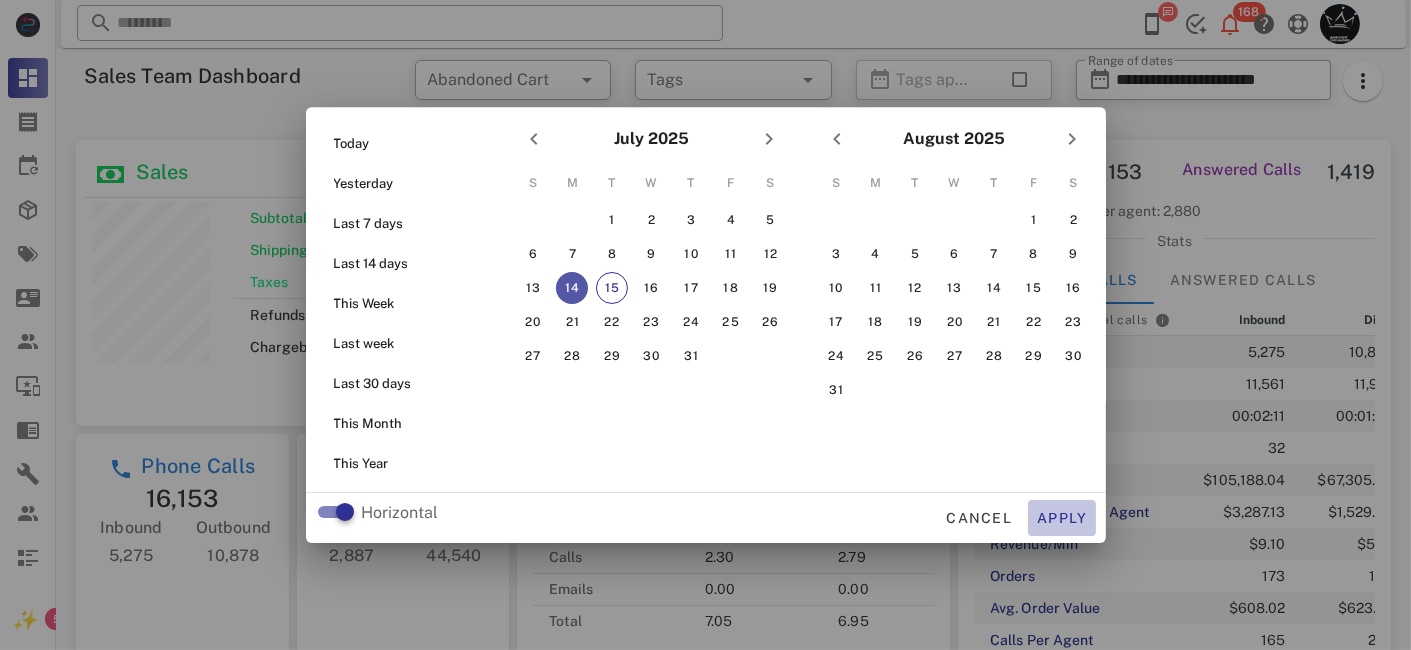 type on "**********" 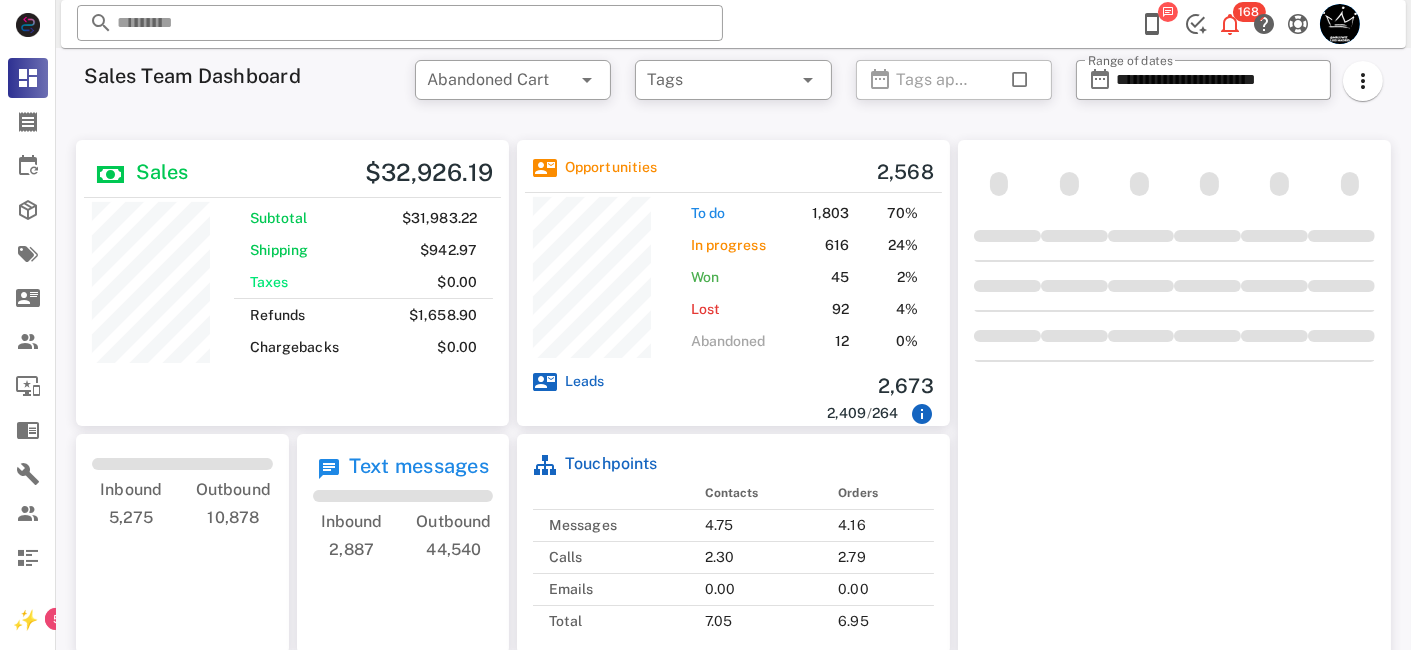 scroll, scrollTop: 999714, scrollLeft: 999566, axis: both 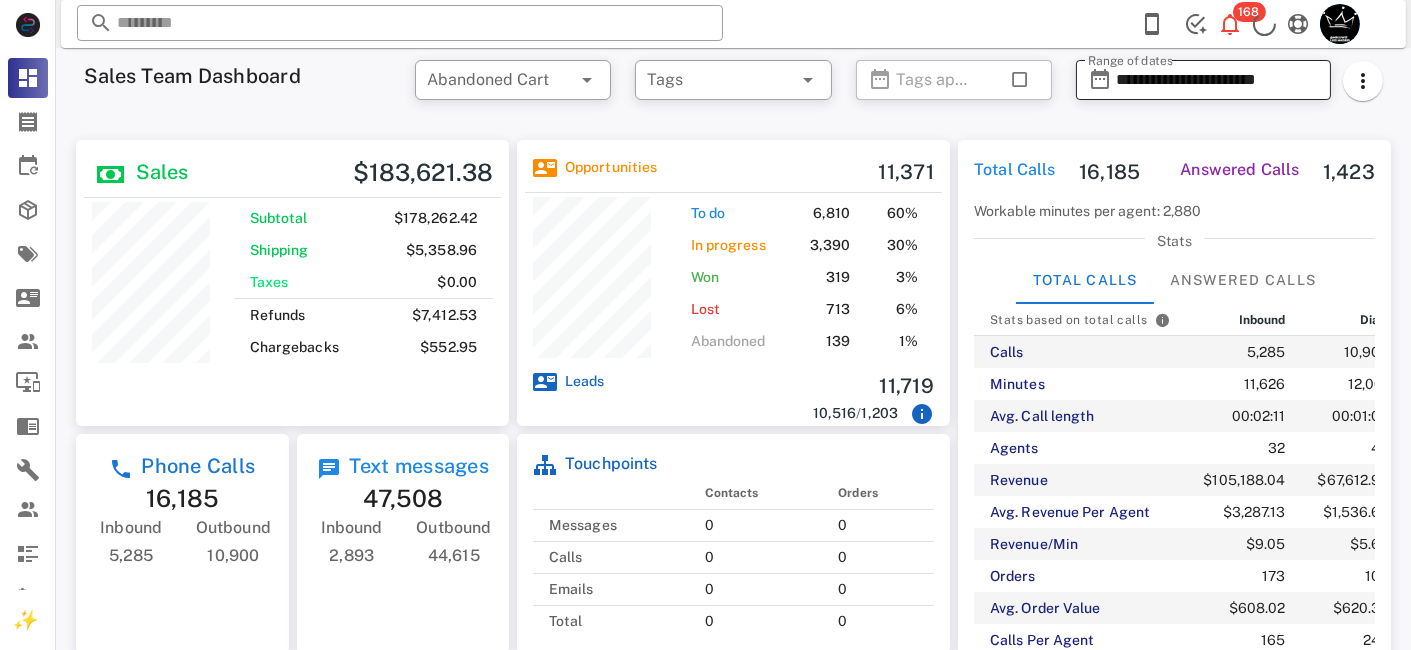 click on "**********" at bounding box center [1217, 80] 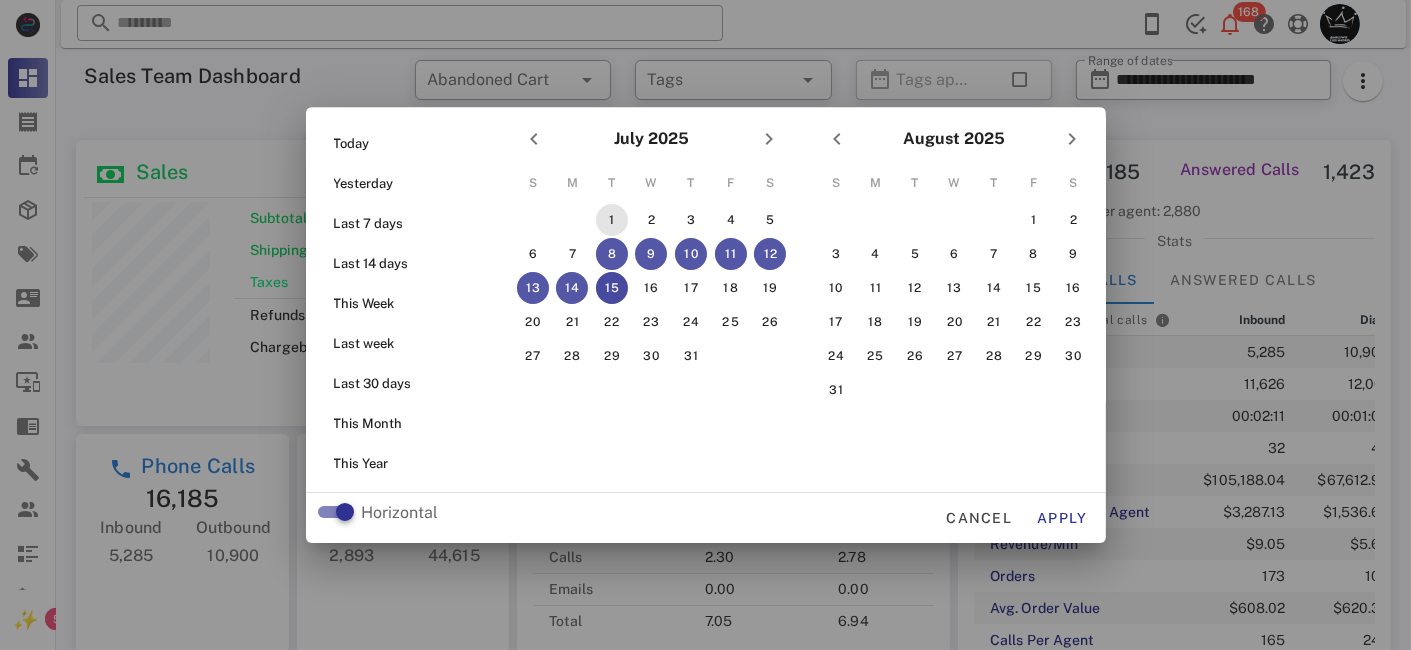 click on "1" at bounding box center [611, 220] 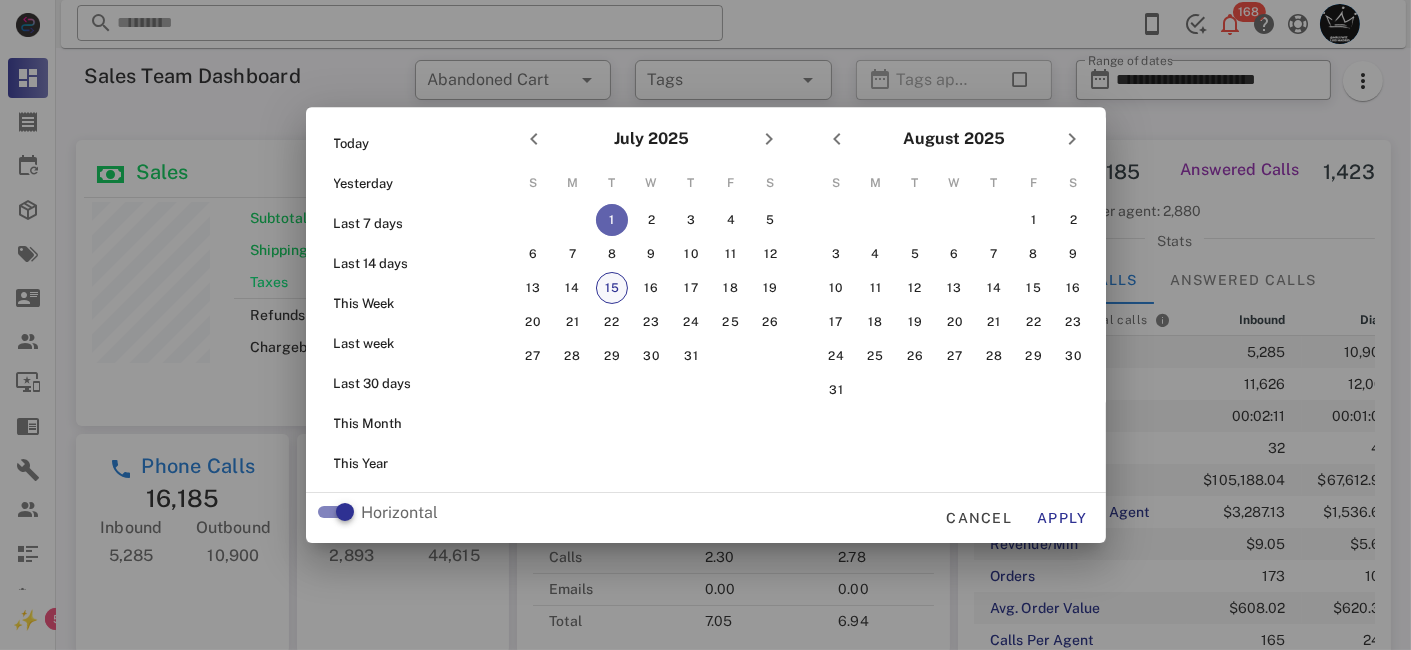 scroll, scrollTop: 999714, scrollLeft: 999566, axis: both 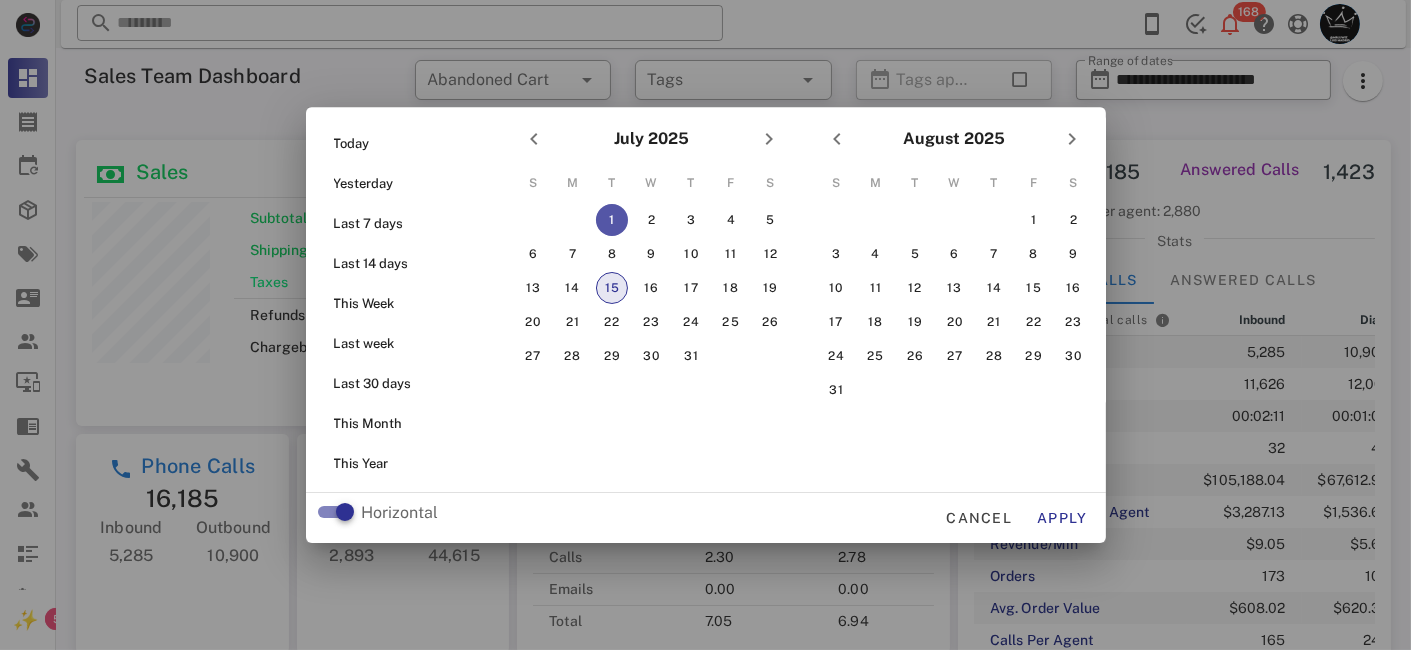 click on "15" at bounding box center (611, 288) 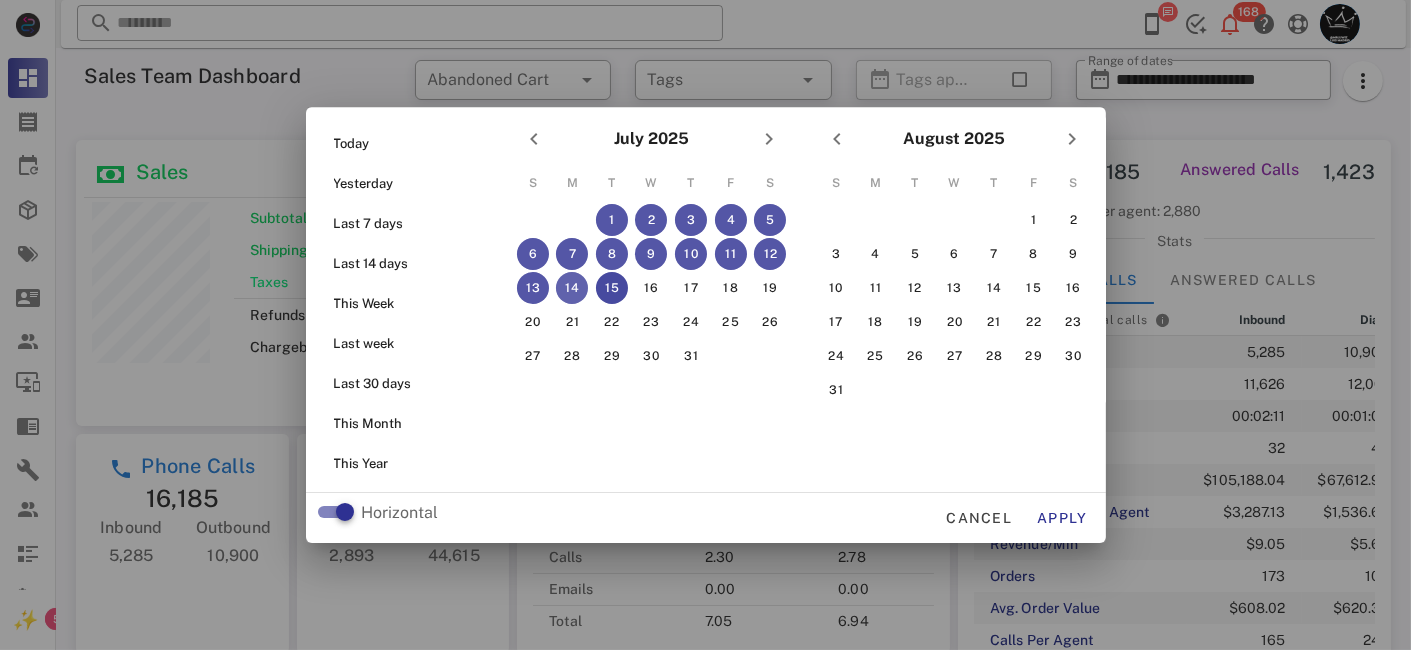 click on "14" at bounding box center (572, 288) 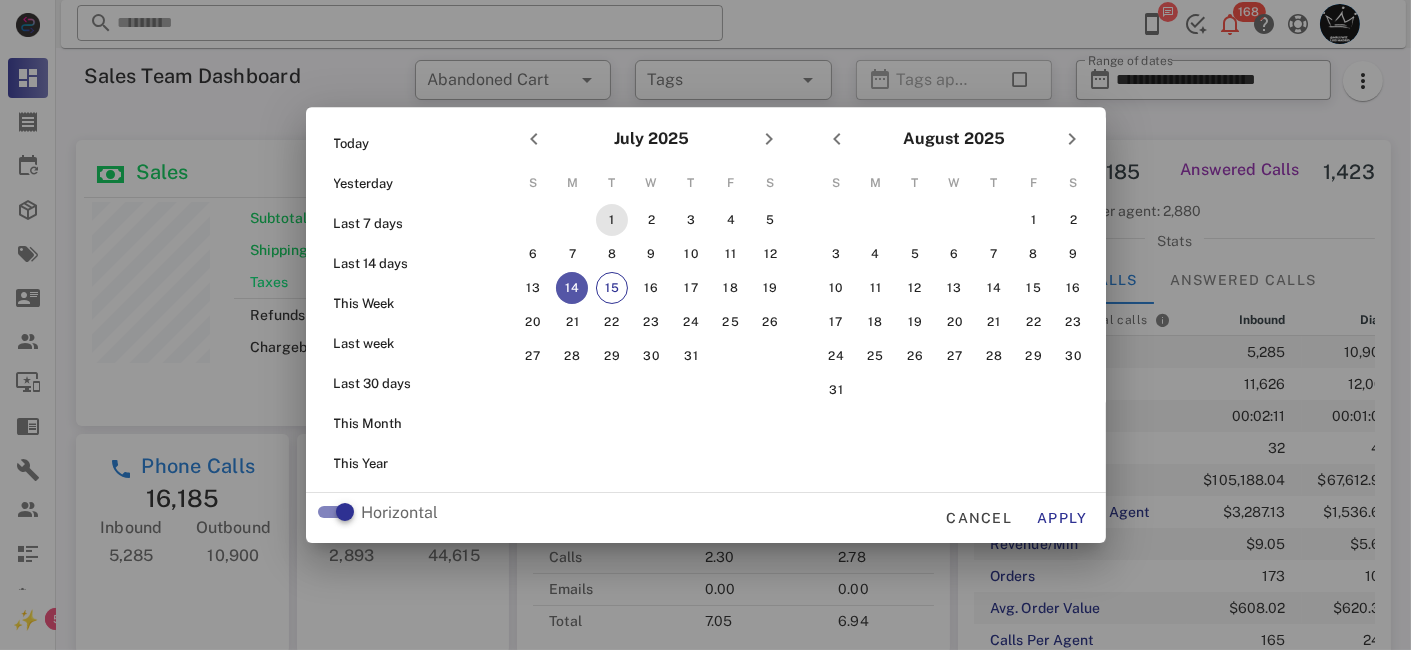 click on "1" at bounding box center [611, 220] 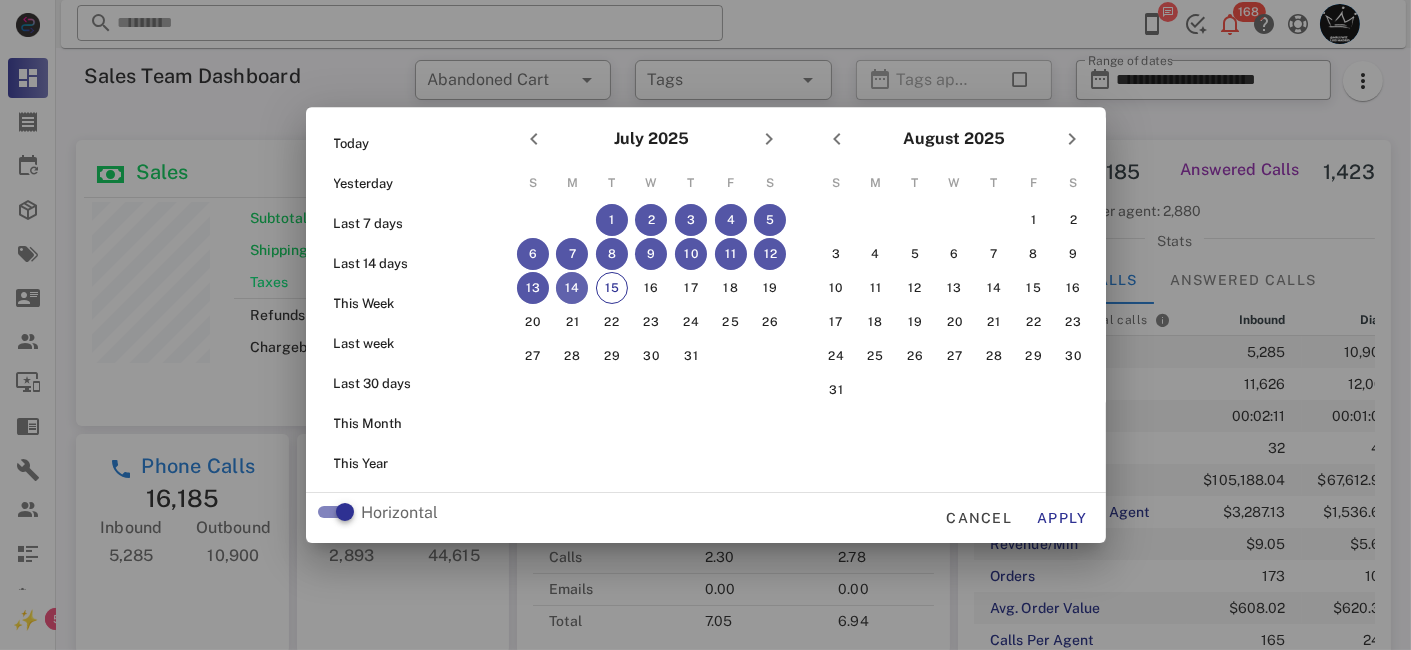 click on "14" at bounding box center (572, 288) 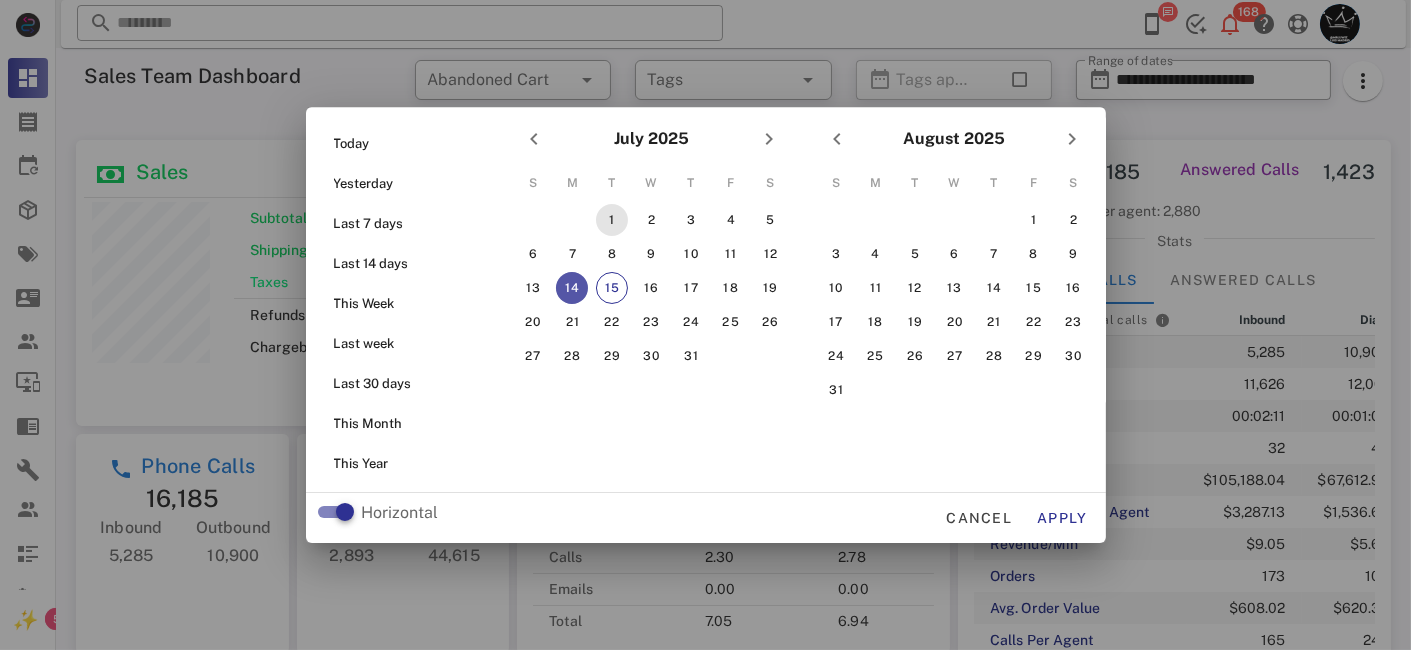 click on "1" at bounding box center (611, 220) 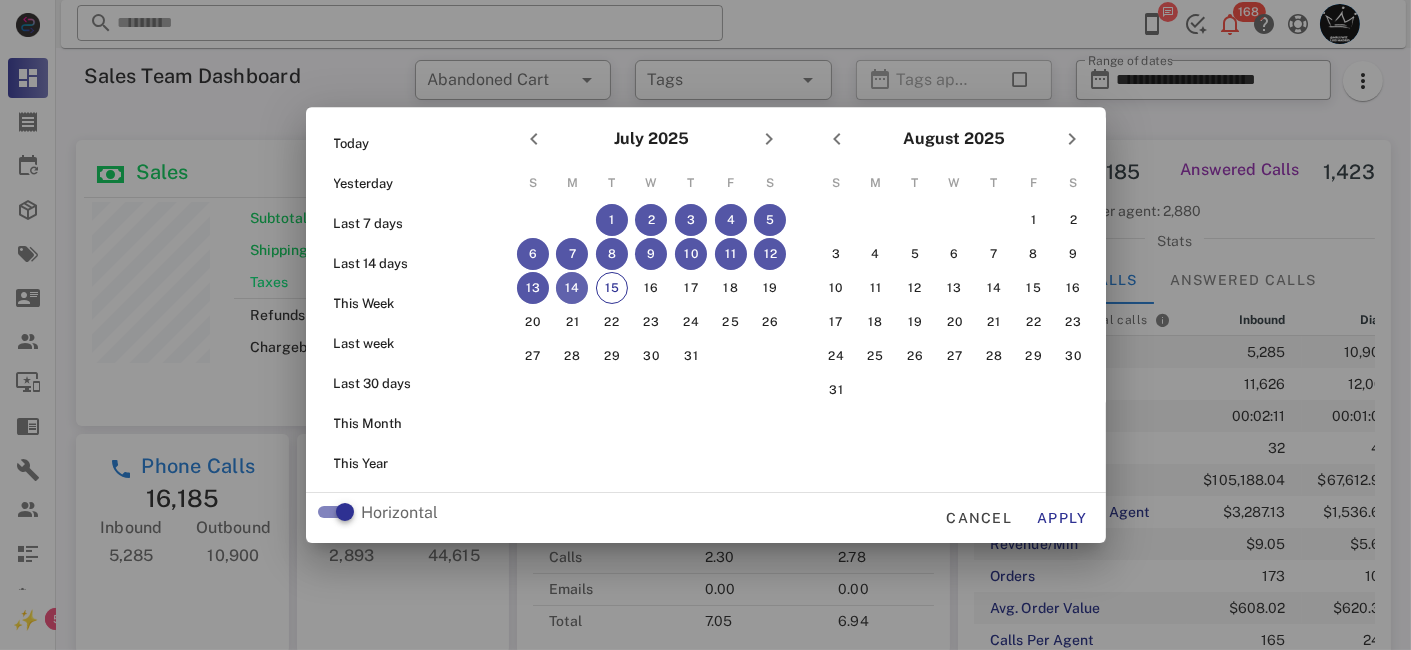 click on "14" at bounding box center [572, 288] 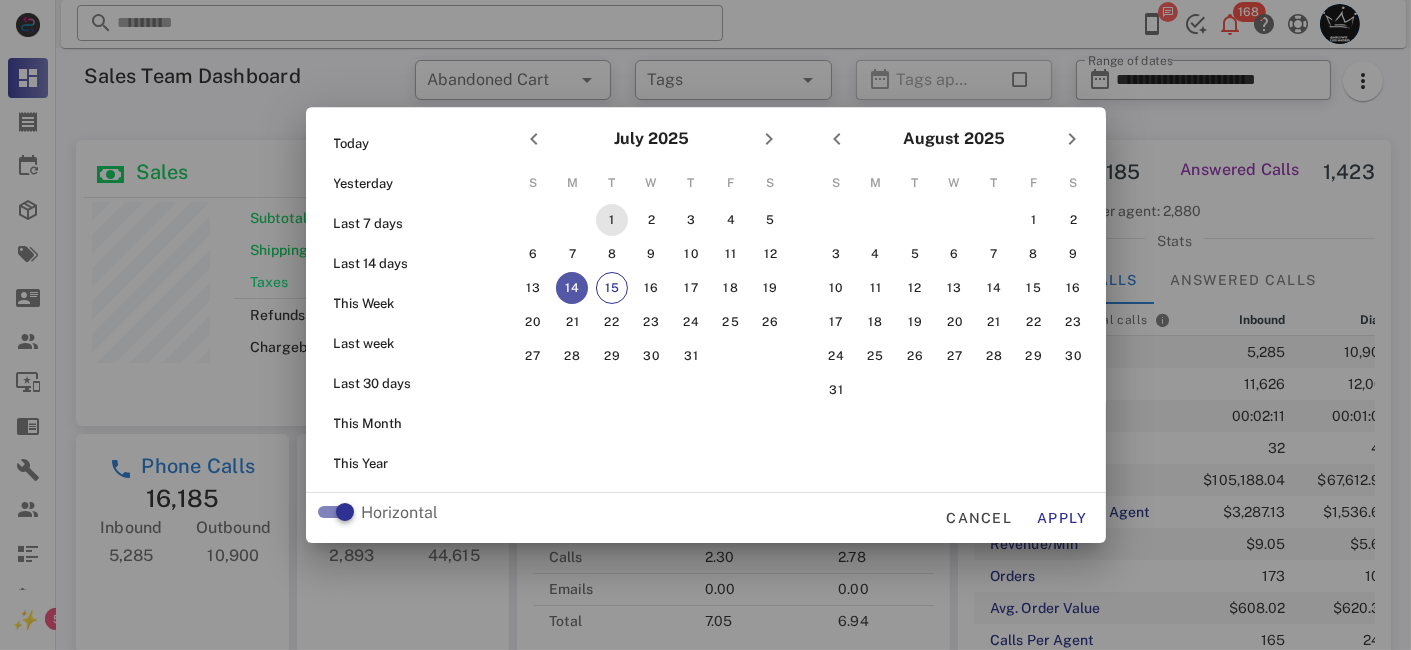 click on "1" at bounding box center [611, 220] 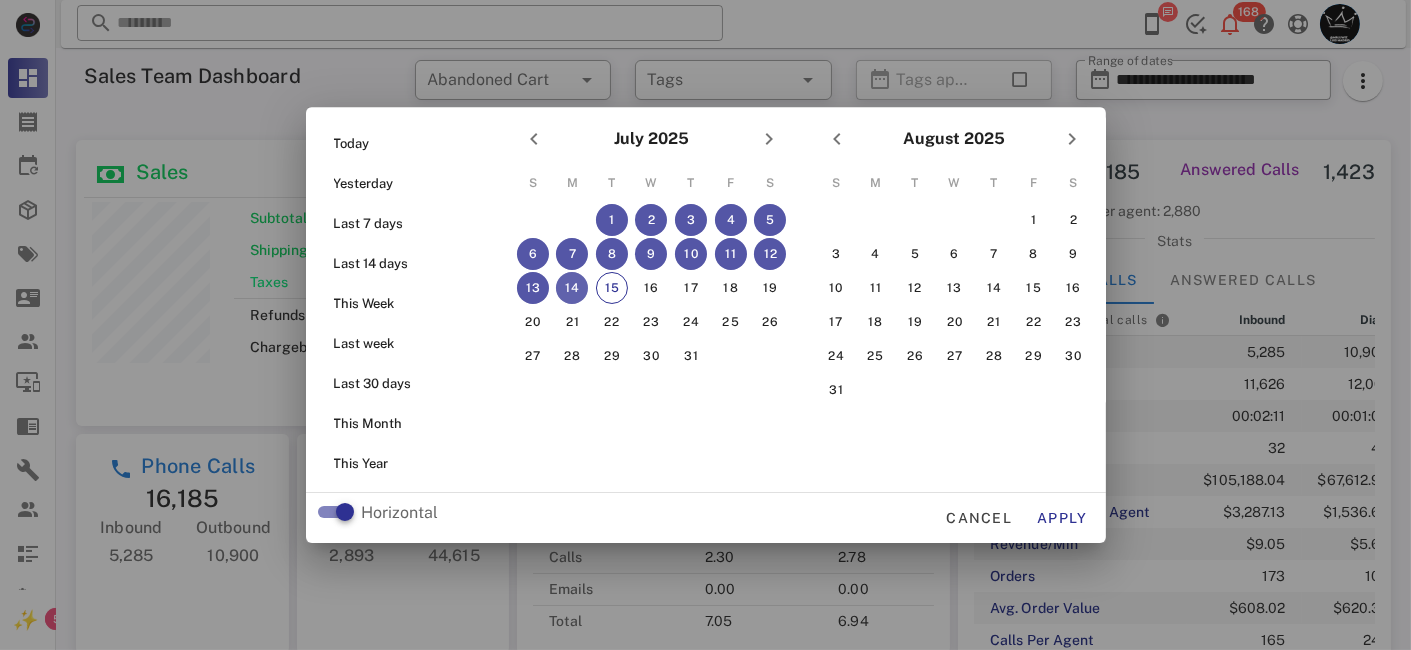 click on "14" at bounding box center (572, 288) 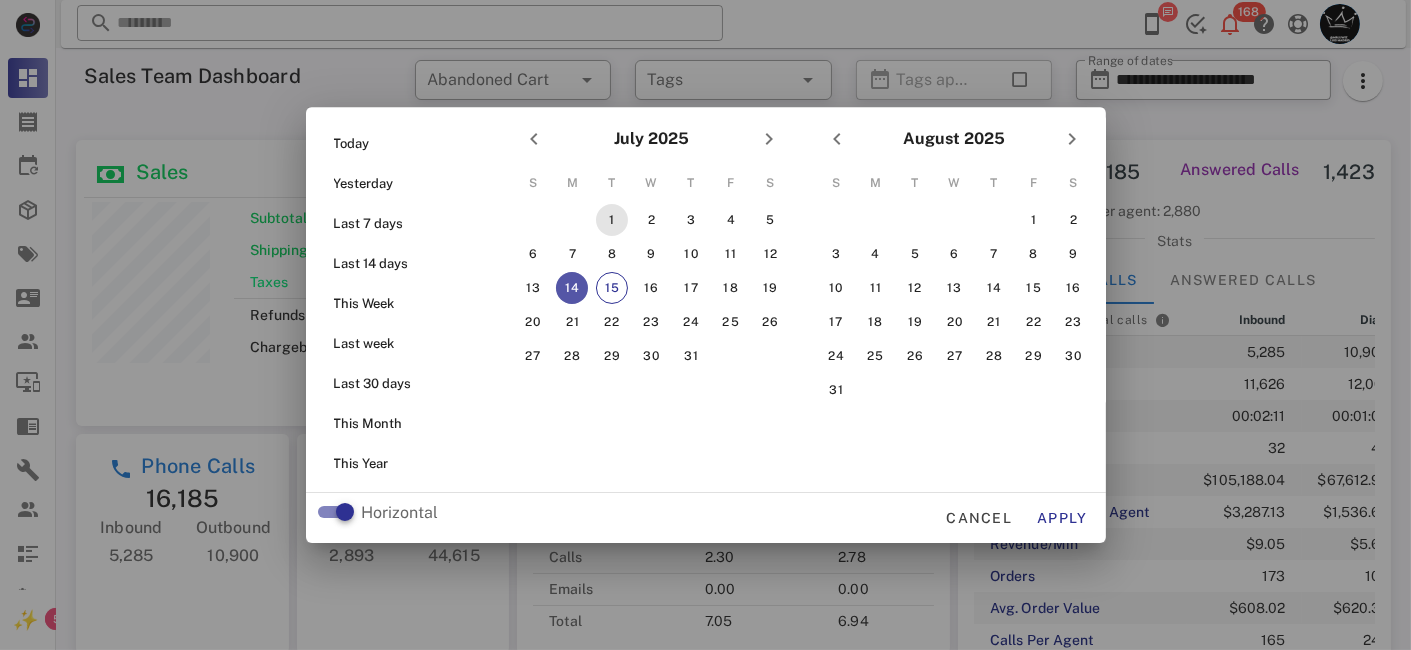 click on "1" at bounding box center (611, 220) 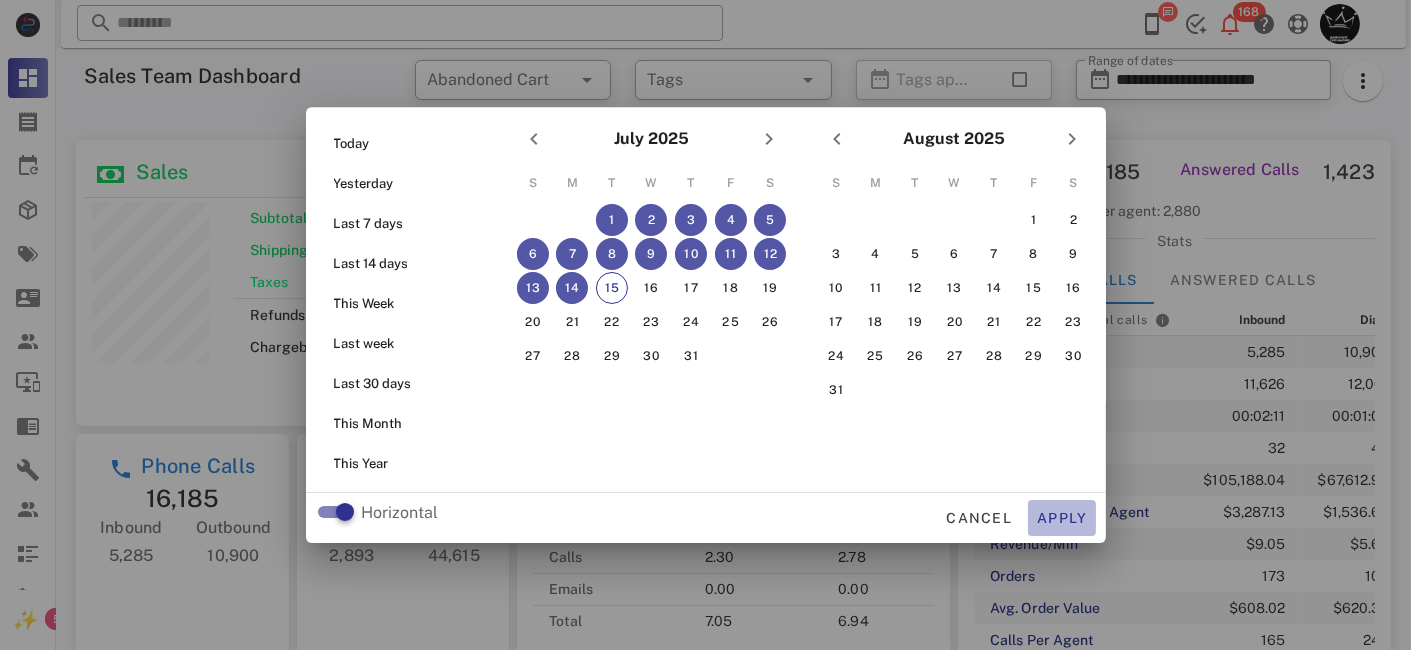 click on "Apply" at bounding box center (1062, 518) 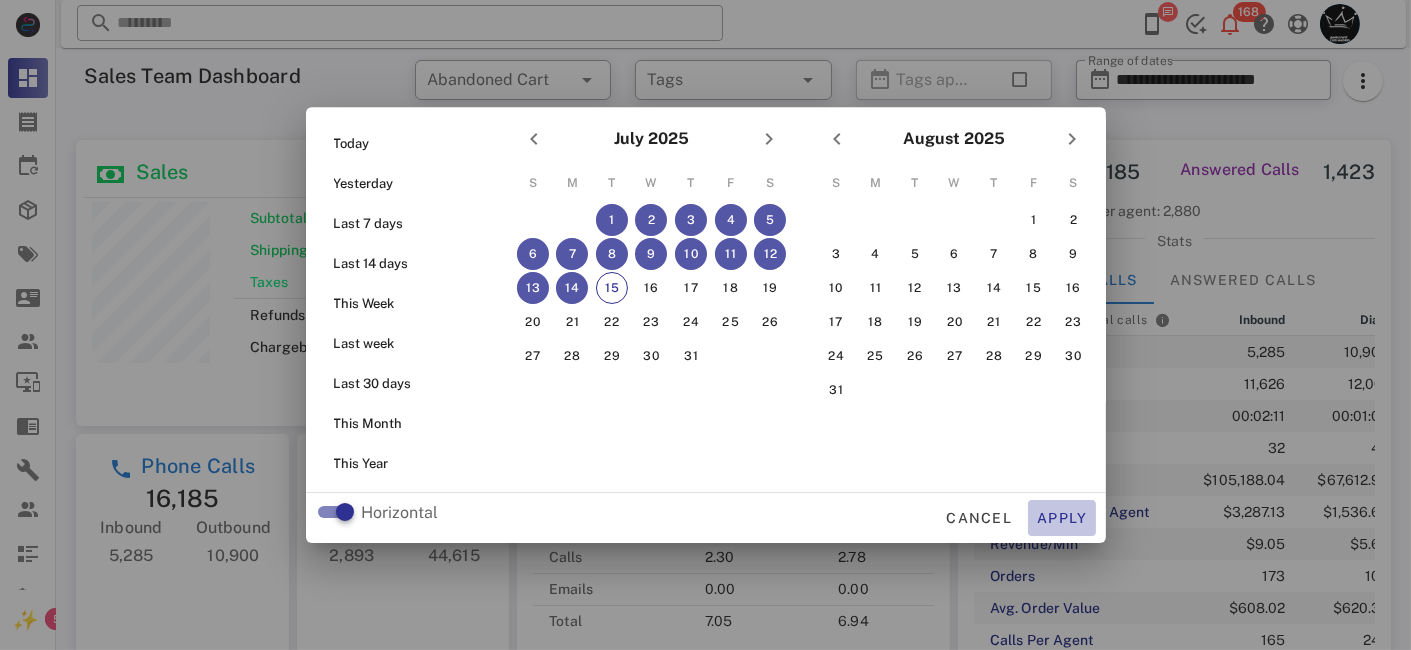 type on "**********" 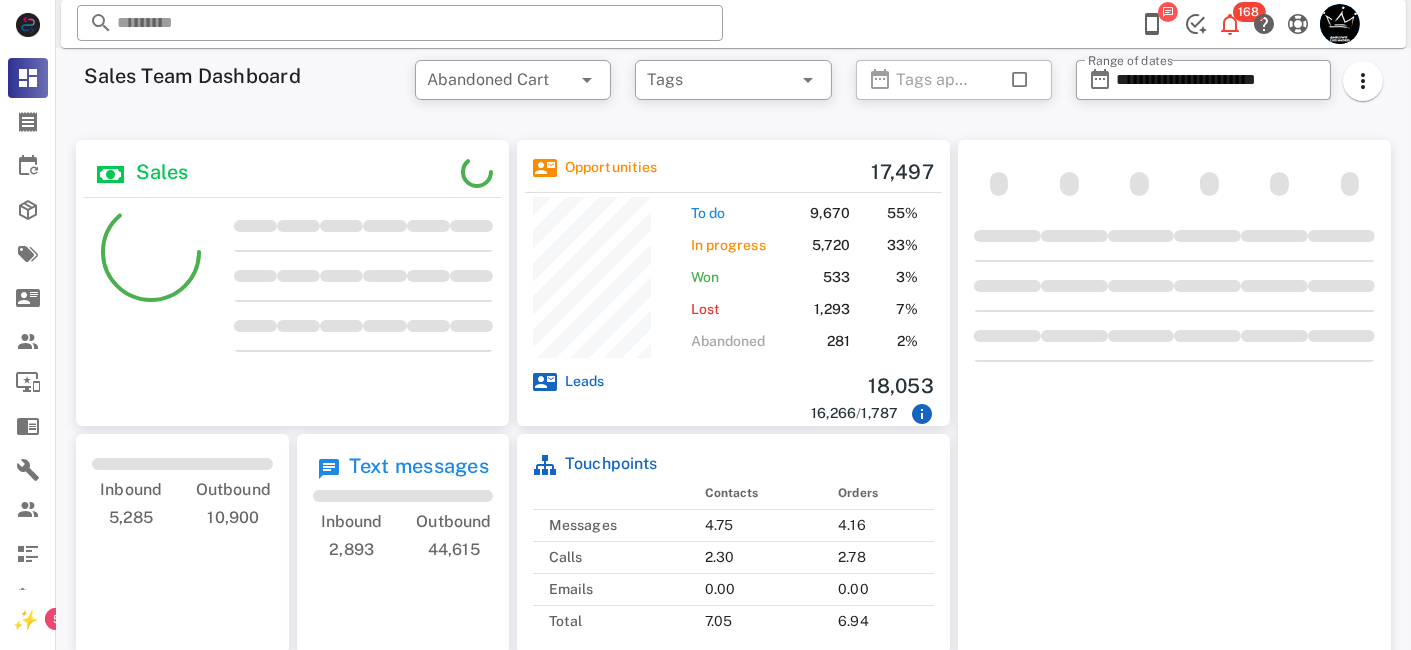 scroll, scrollTop: 999714, scrollLeft: 999566, axis: both 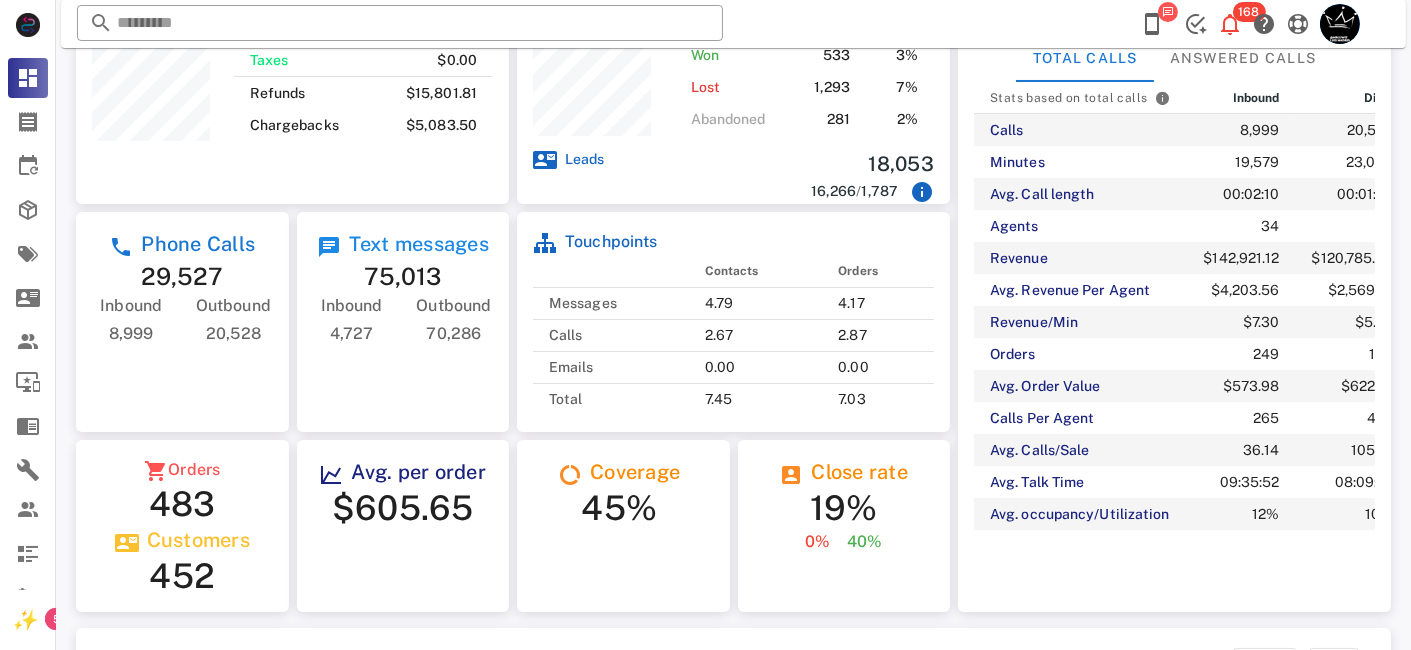 click on "Outbound" at bounding box center [453, 305] 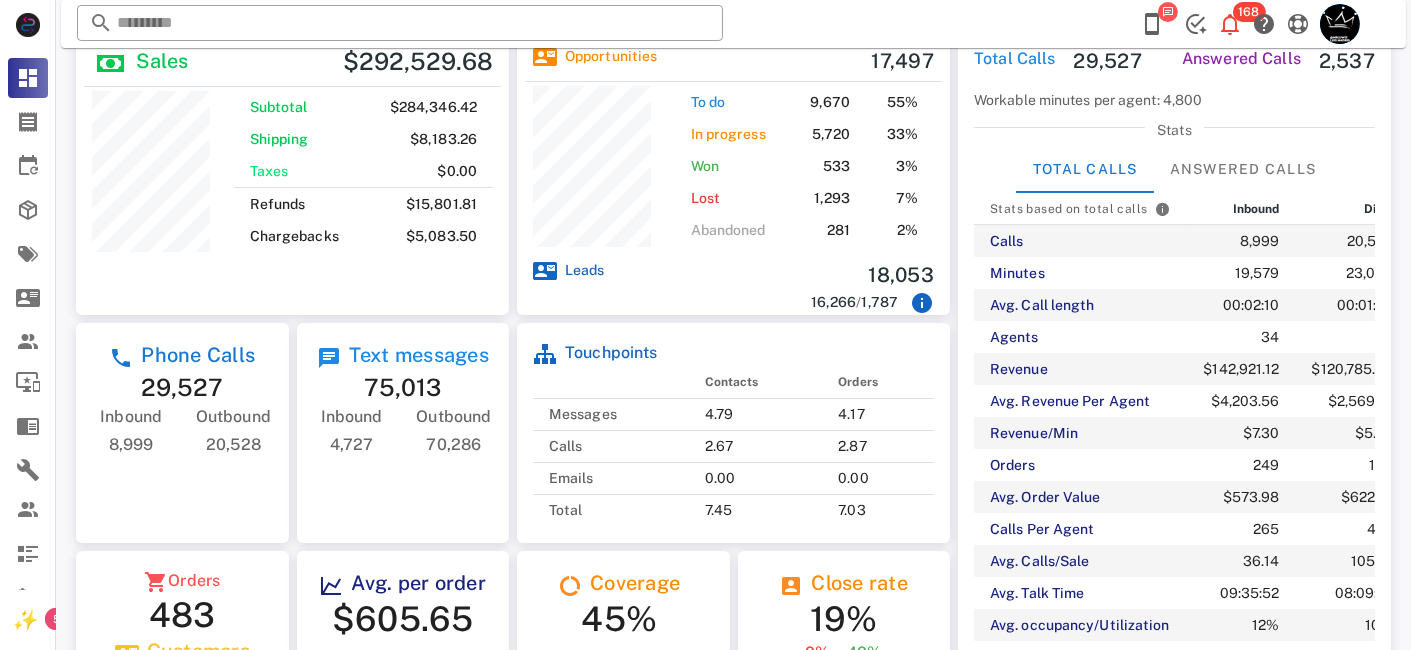 scroll, scrollTop: 0, scrollLeft: 0, axis: both 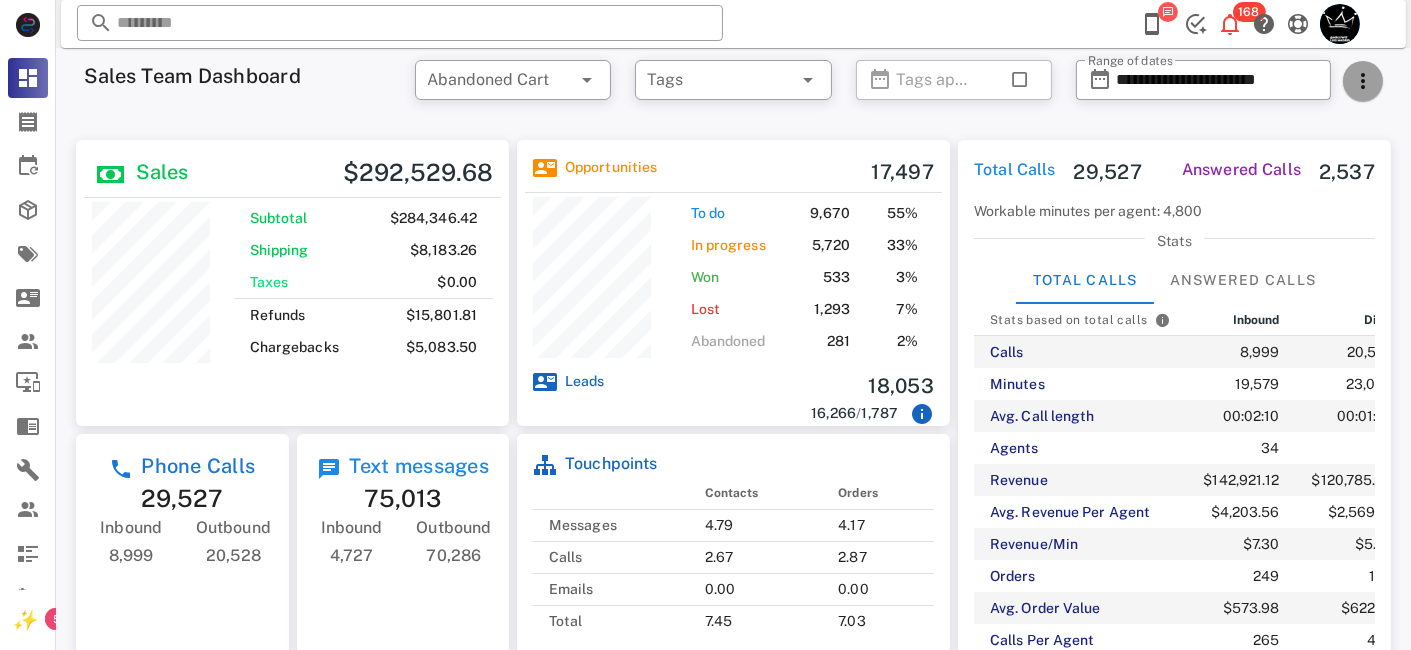 click at bounding box center (1363, 81) 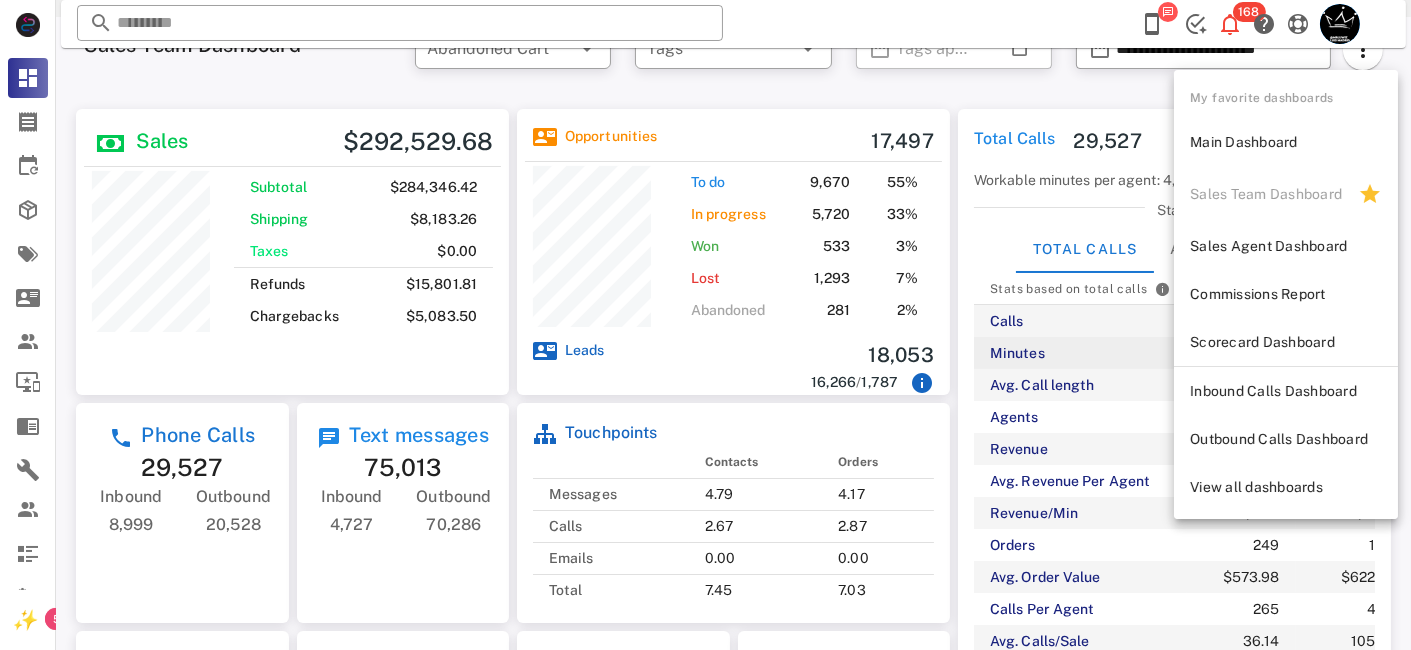 scroll, scrollTop: 0, scrollLeft: 0, axis: both 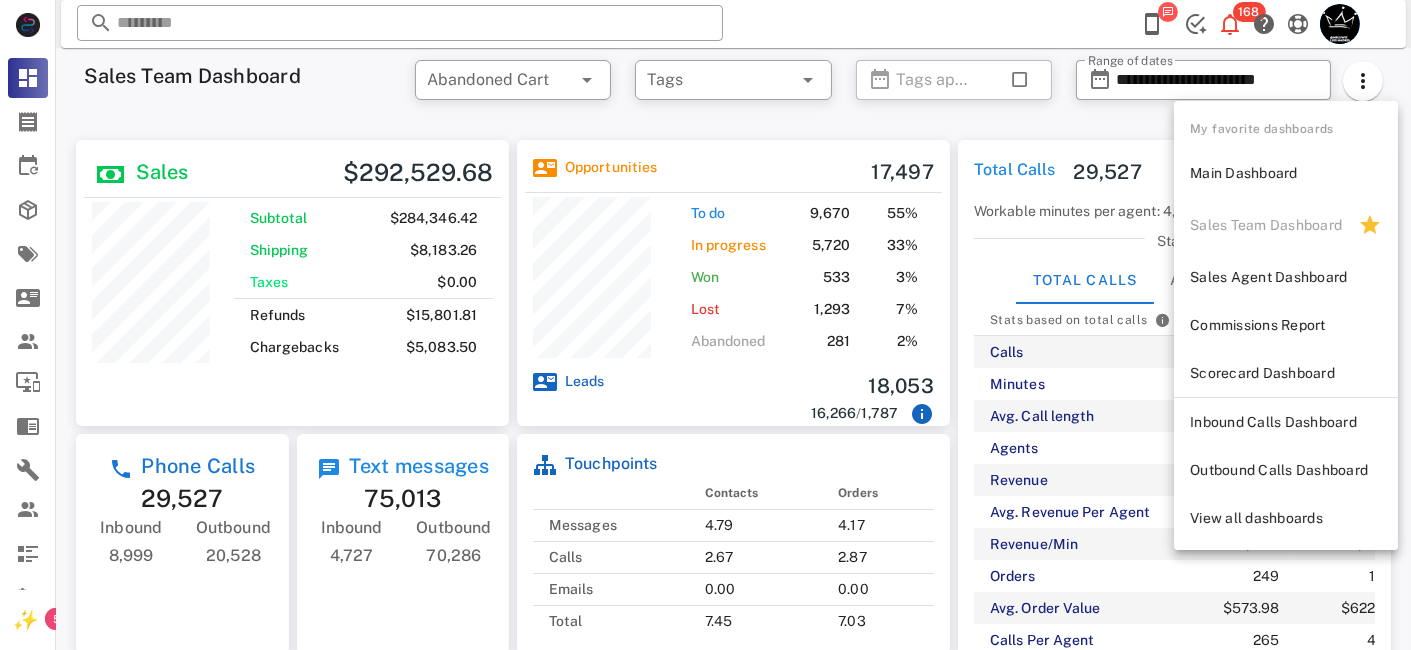 click on "Answered Calls   2,537" at bounding box center [1268, 172] 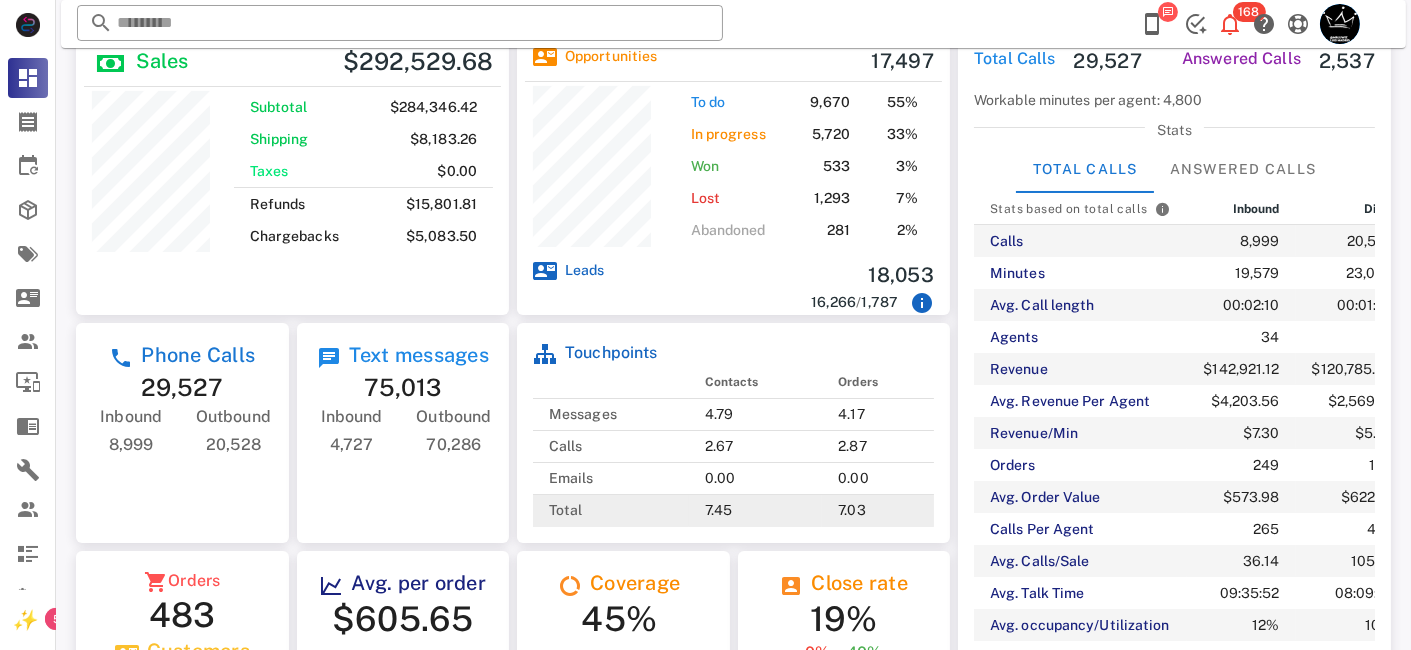 scroll, scrollTop: 0, scrollLeft: 0, axis: both 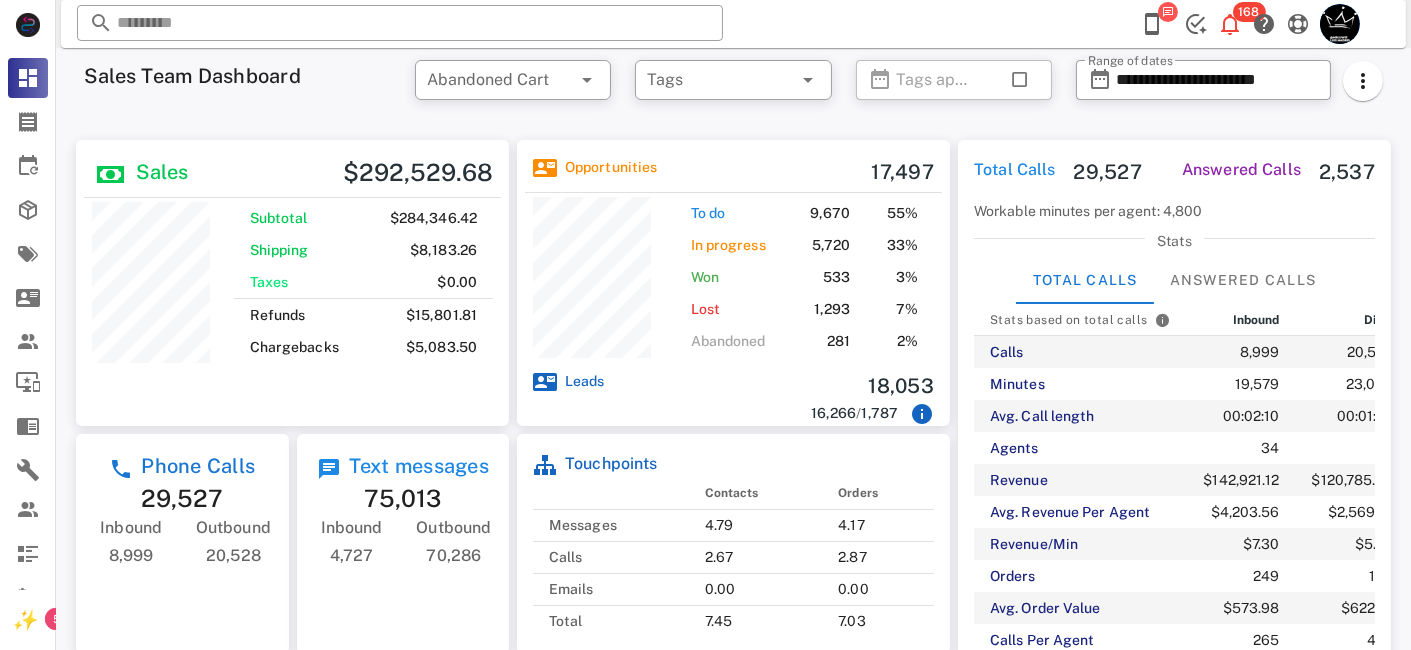 click on "Answered Calls" at bounding box center (1241, 172) 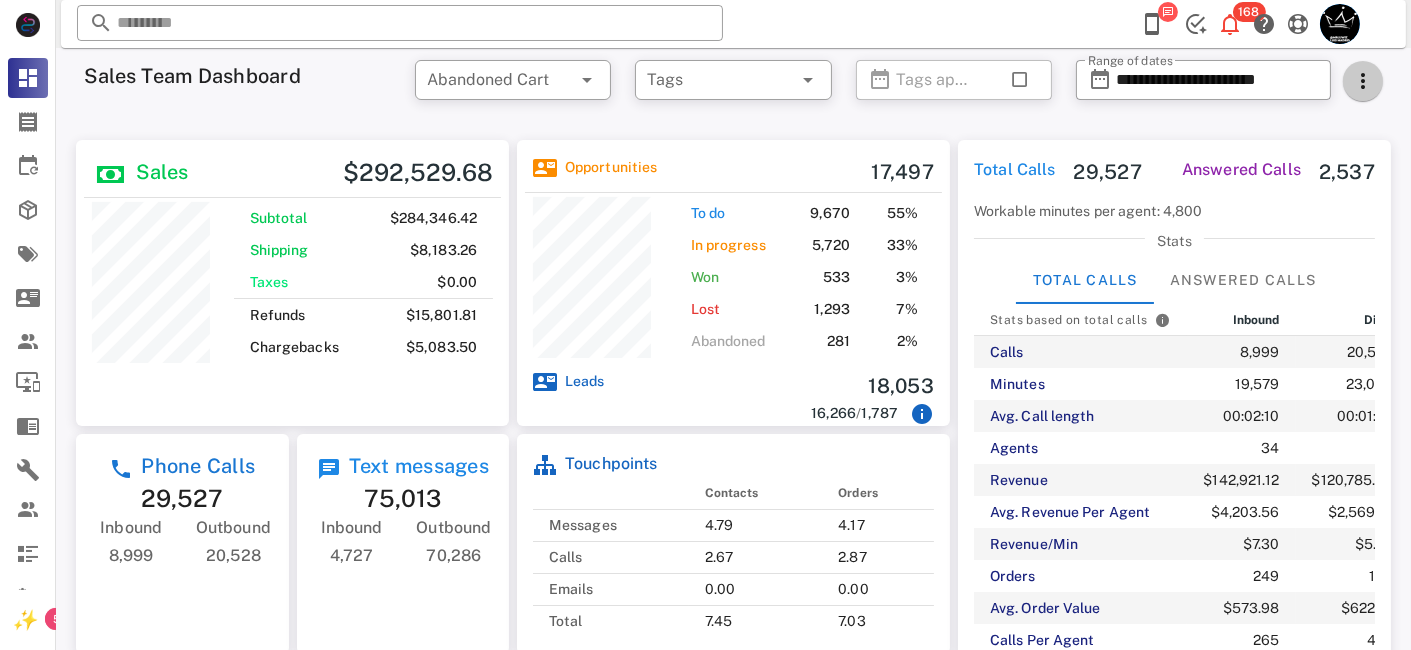click at bounding box center (1363, 81) 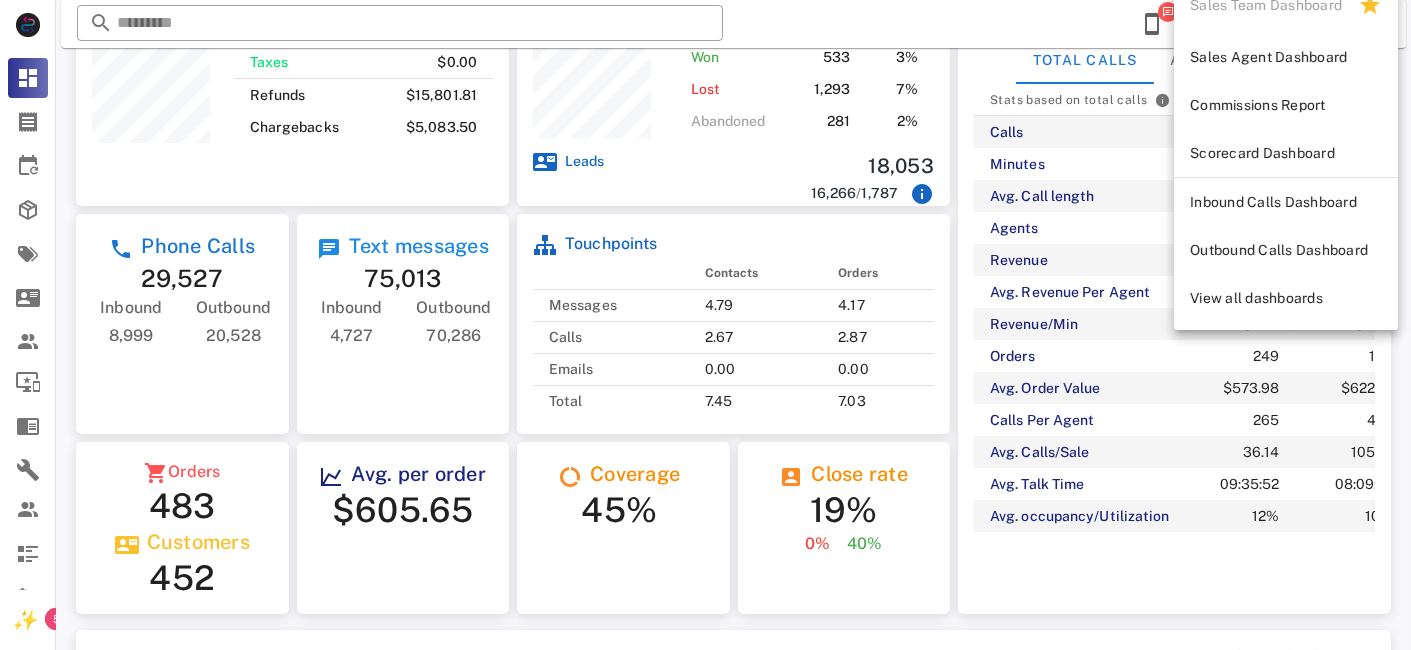 scroll, scrollTop: 222, scrollLeft: 0, axis: vertical 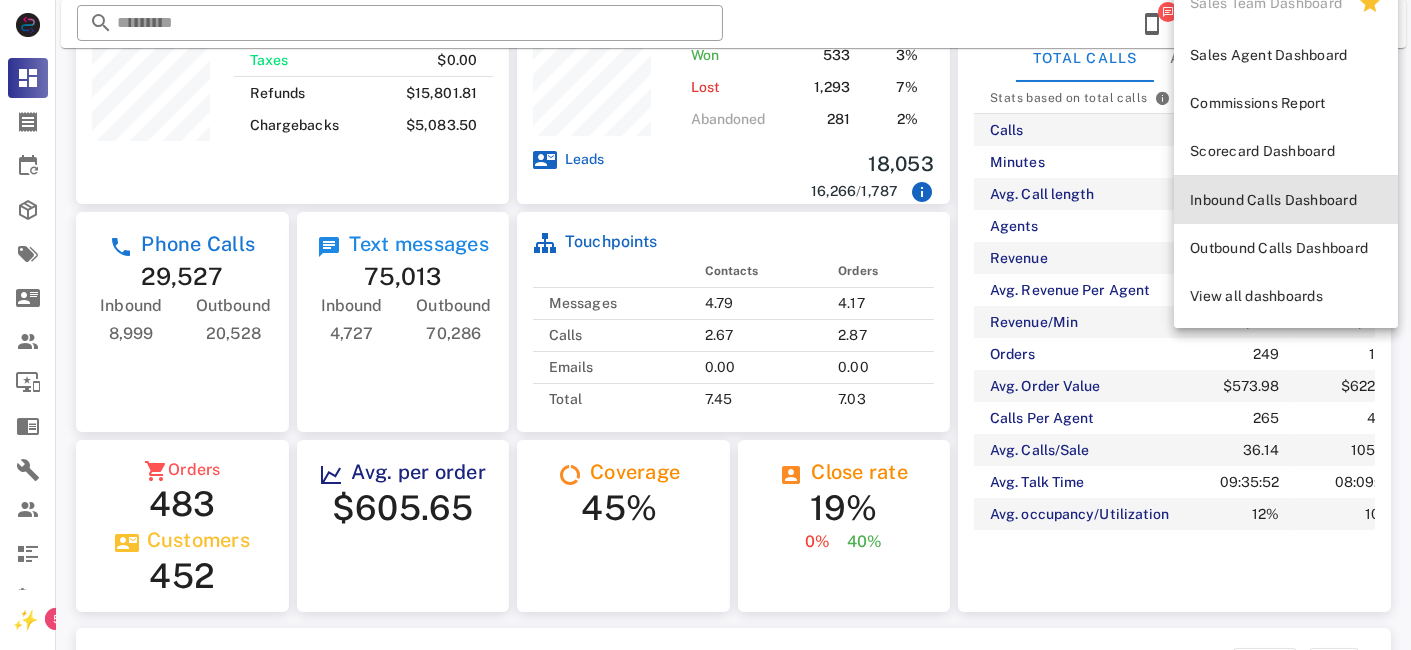click on "Inbound Calls Dashboard" at bounding box center (1286, 200) 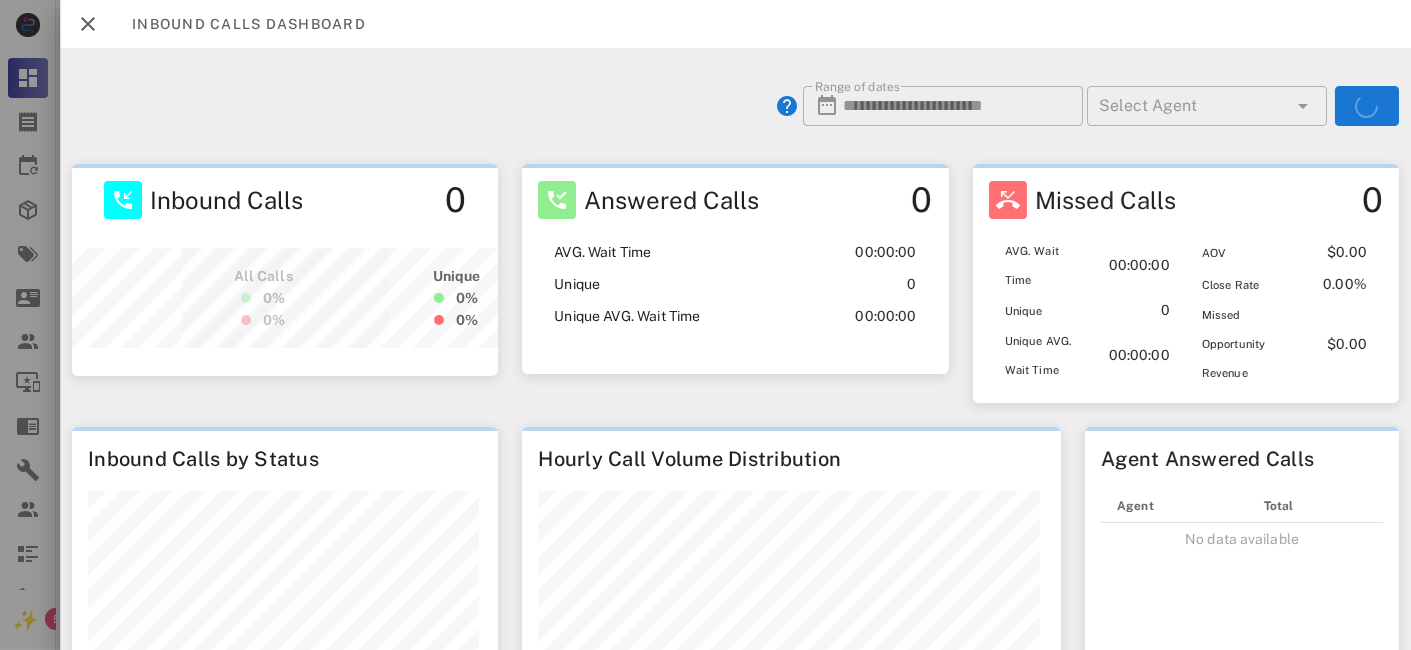 scroll, scrollTop: 999788, scrollLeft: 999577, axis: both 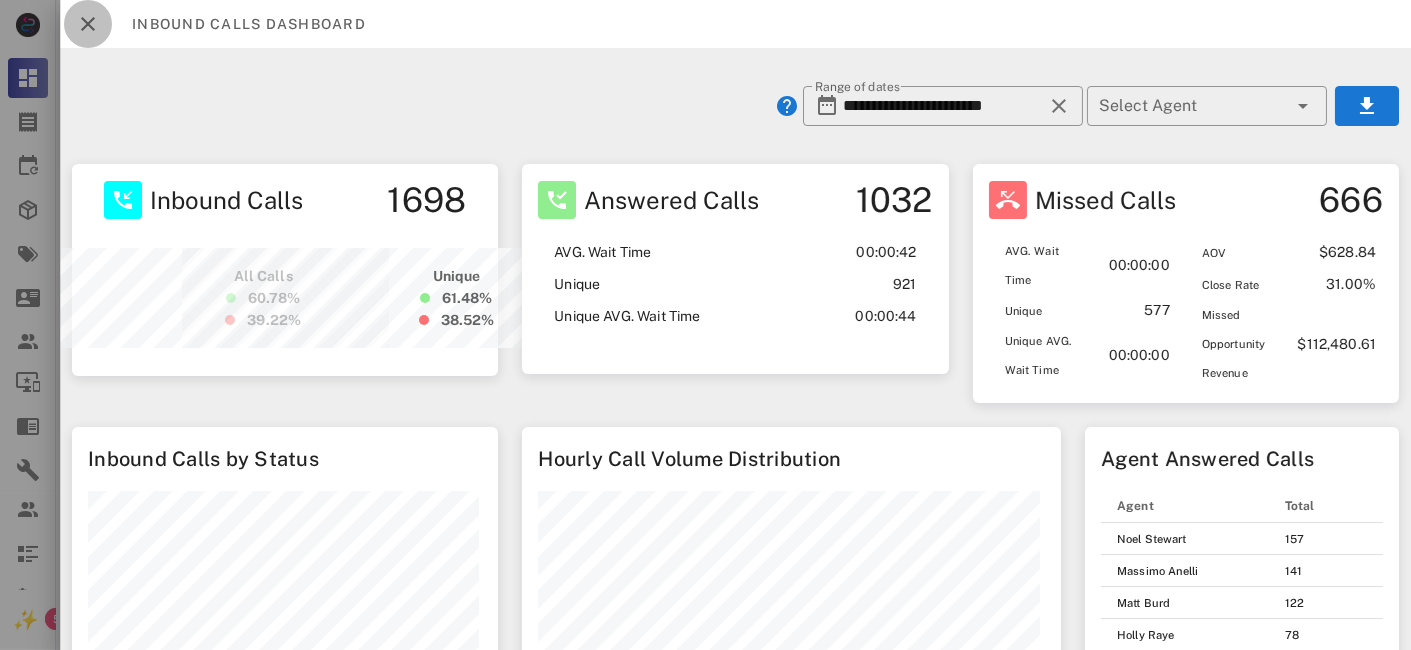click at bounding box center [88, 24] 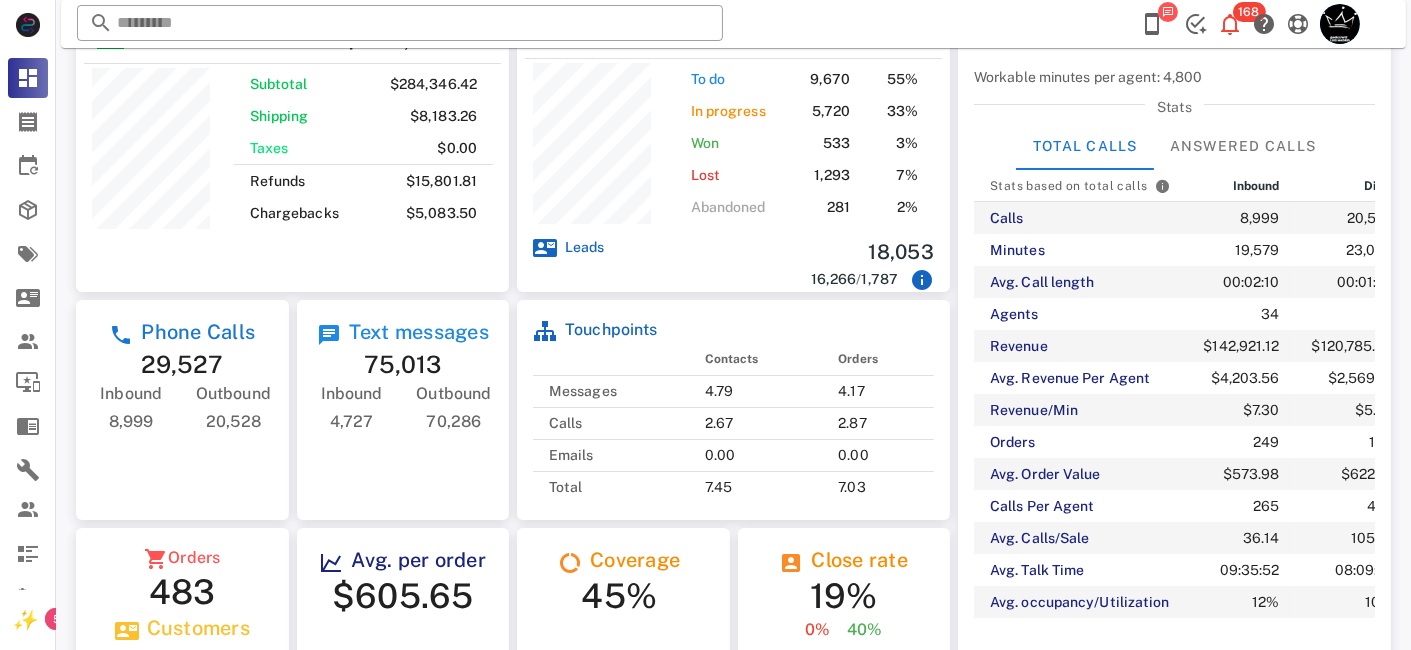 scroll, scrollTop: 0, scrollLeft: 0, axis: both 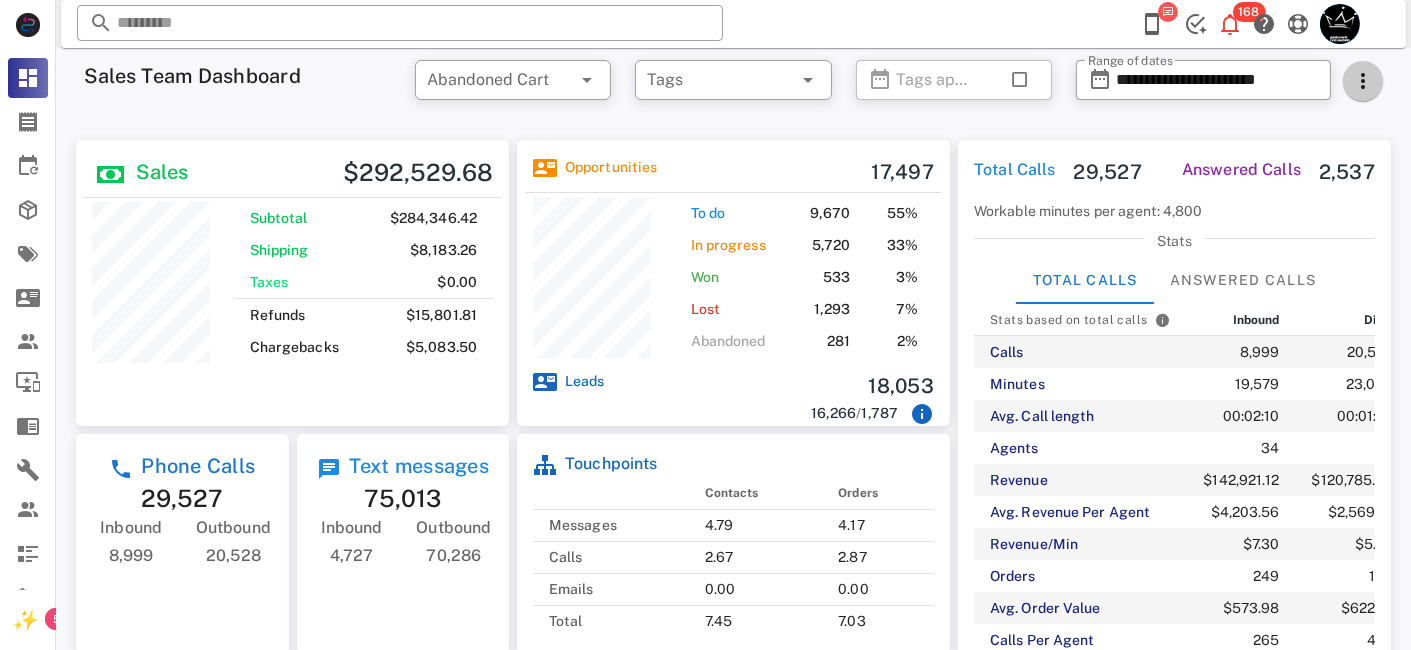 click at bounding box center [1363, 81] 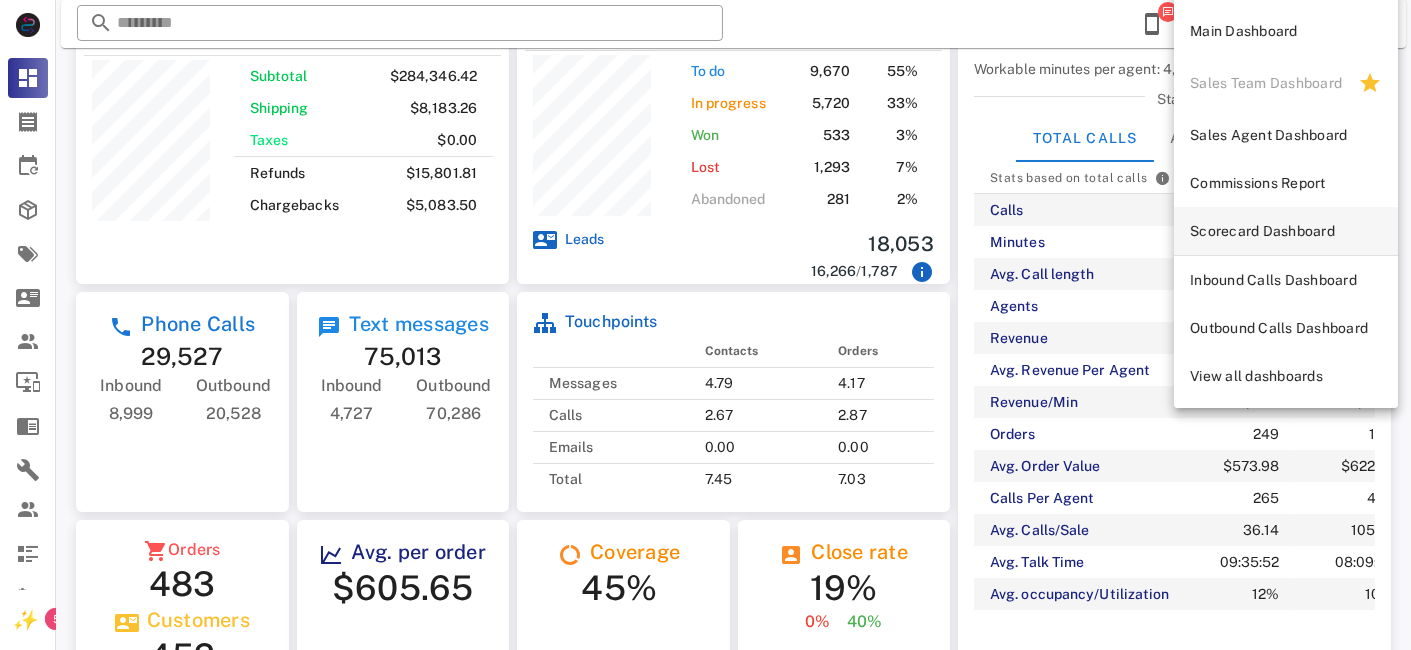 scroll, scrollTop: 222, scrollLeft: 0, axis: vertical 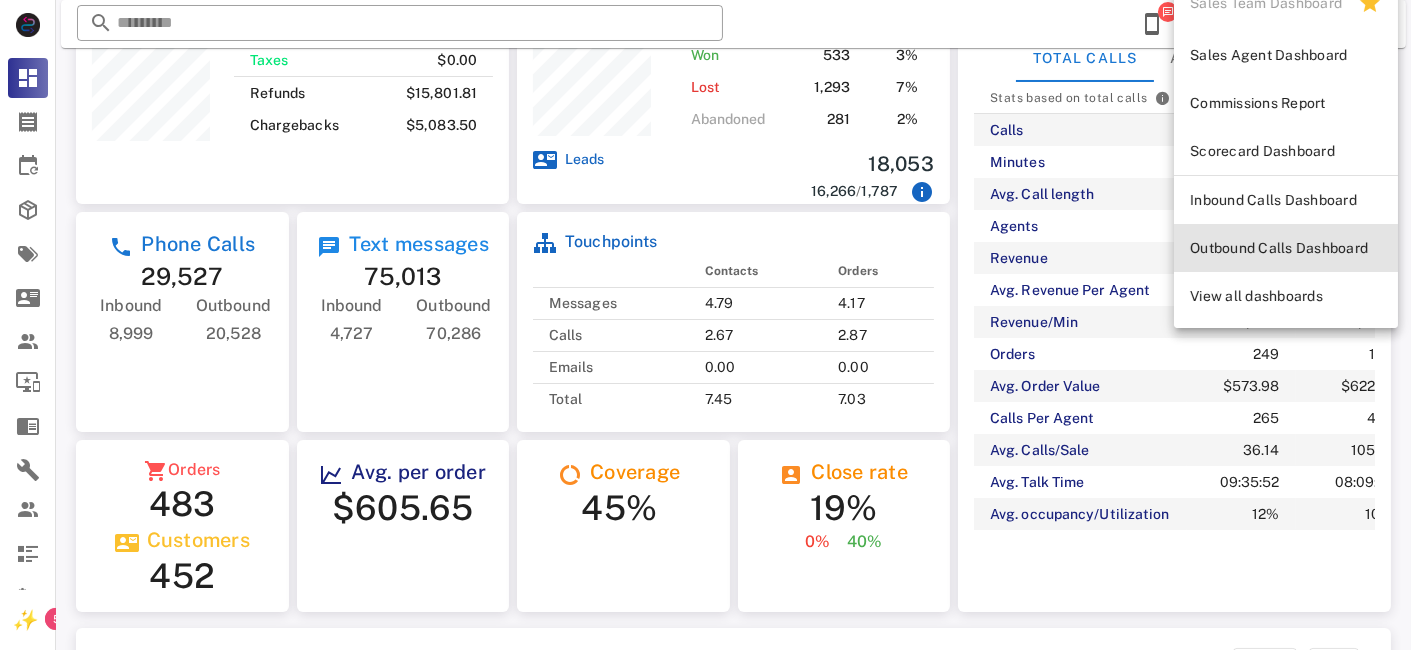 click on "Outbound Calls Dashboard" at bounding box center (1286, 248) 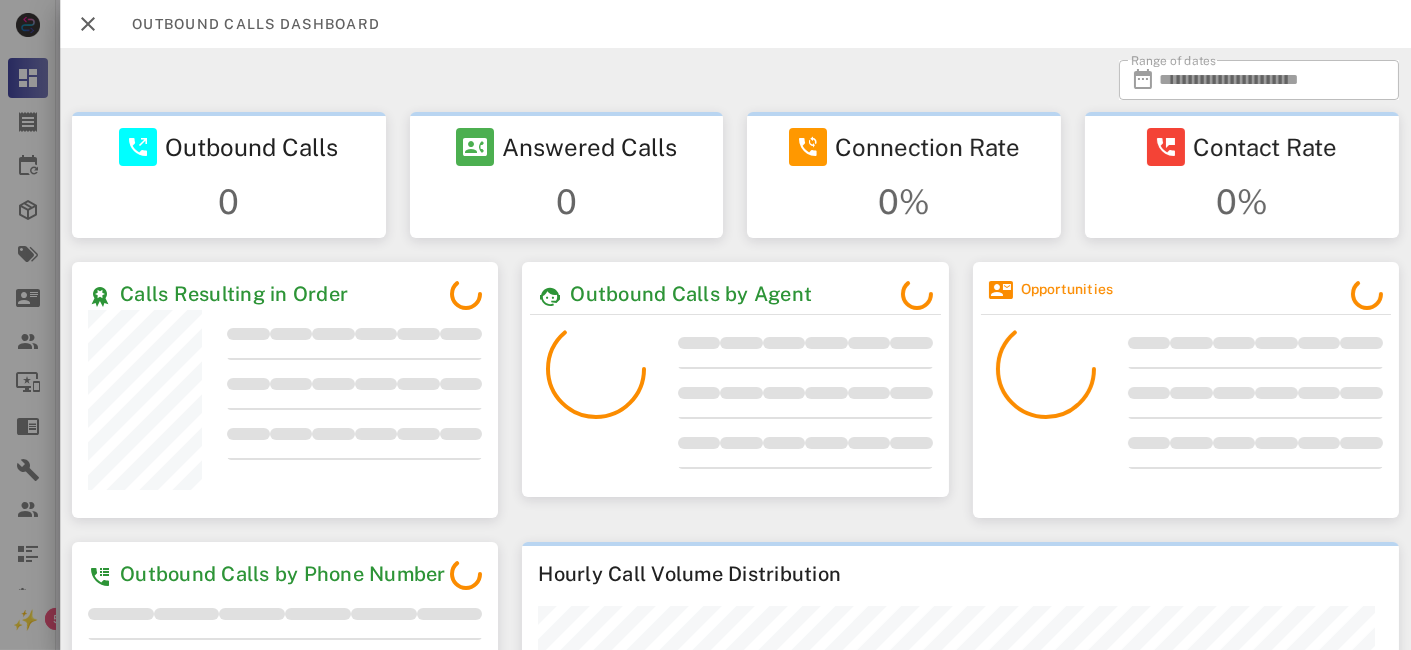 scroll, scrollTop: 999743, scrollLeft: 999577, axis: both 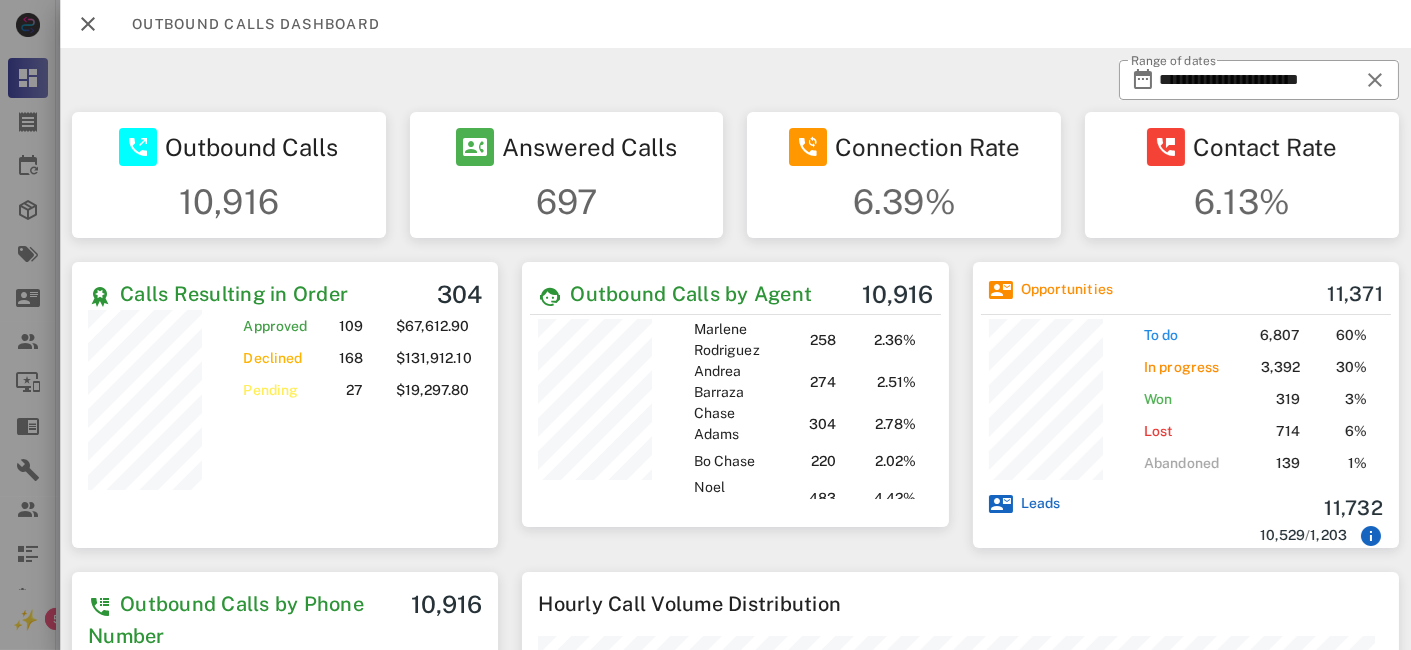 click at bounding box center (705, 325) 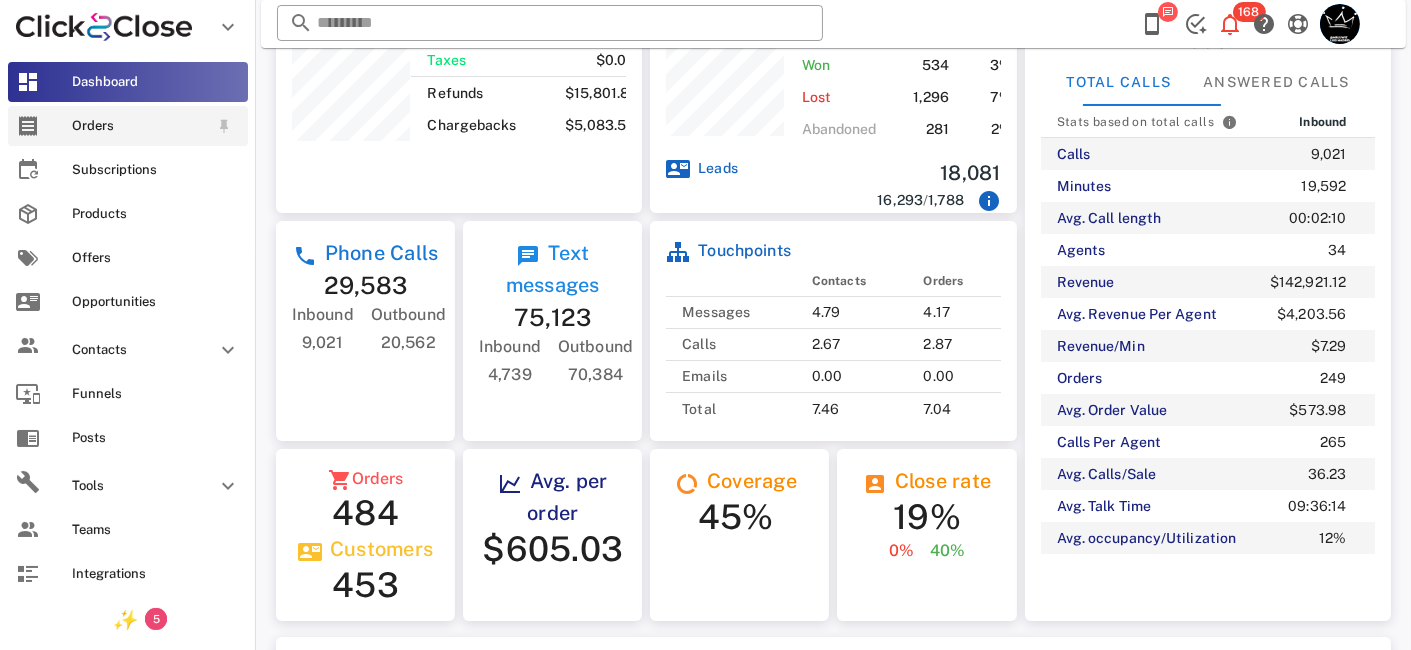 scroll, scrollTop: 296, scrollLeft: 365, axis: both 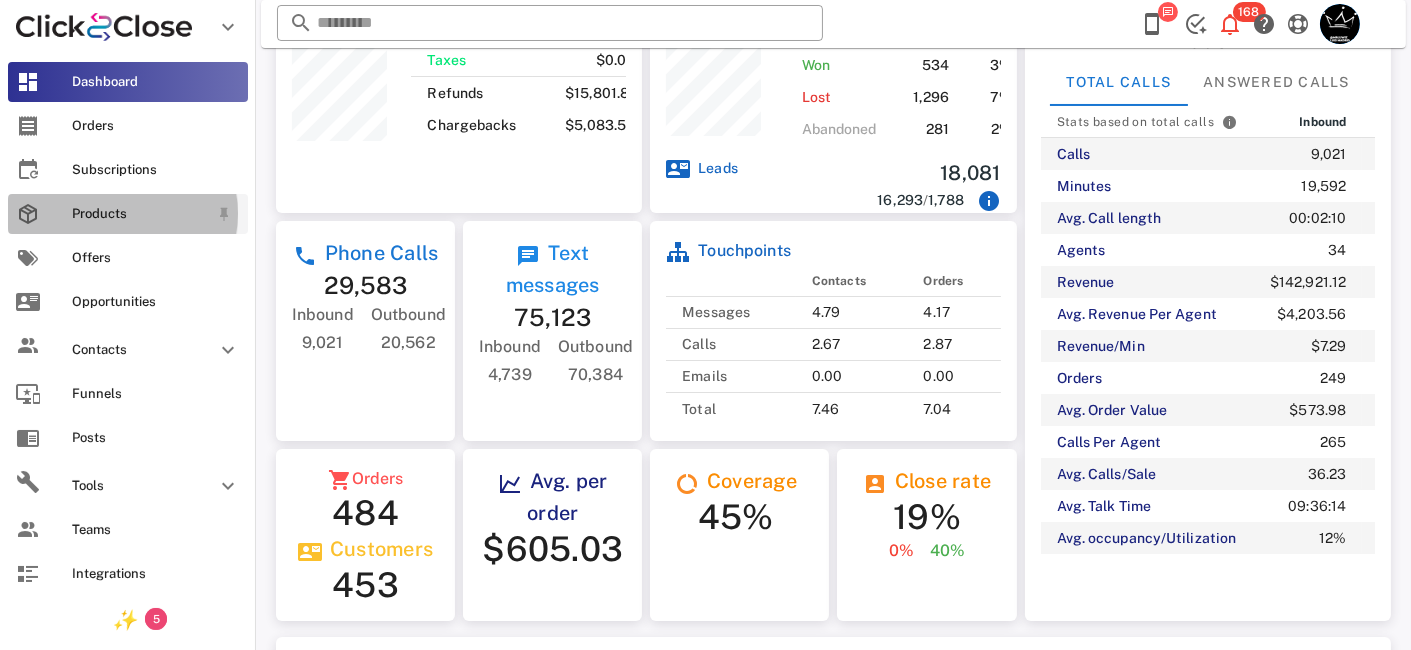 click on "Products" at bounding box center [140, 214] 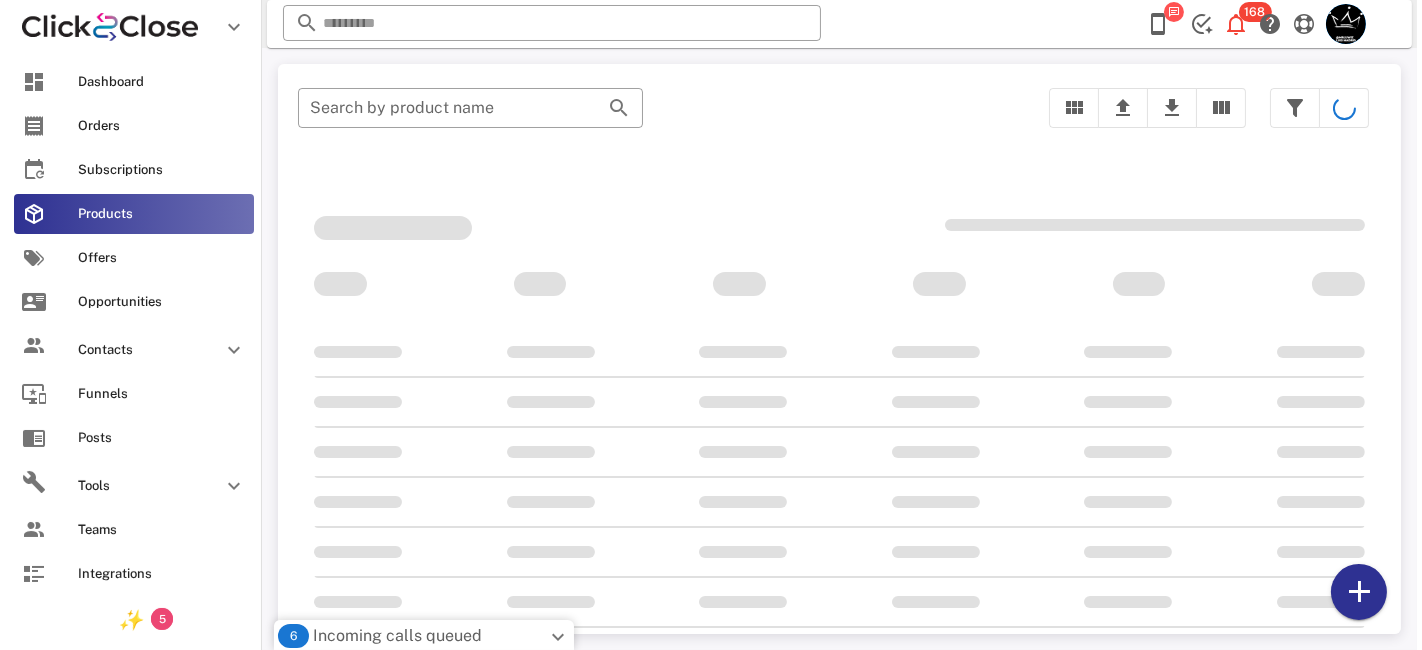 scroll, scrollTop: 0, scrollLeft: 0, axis: both 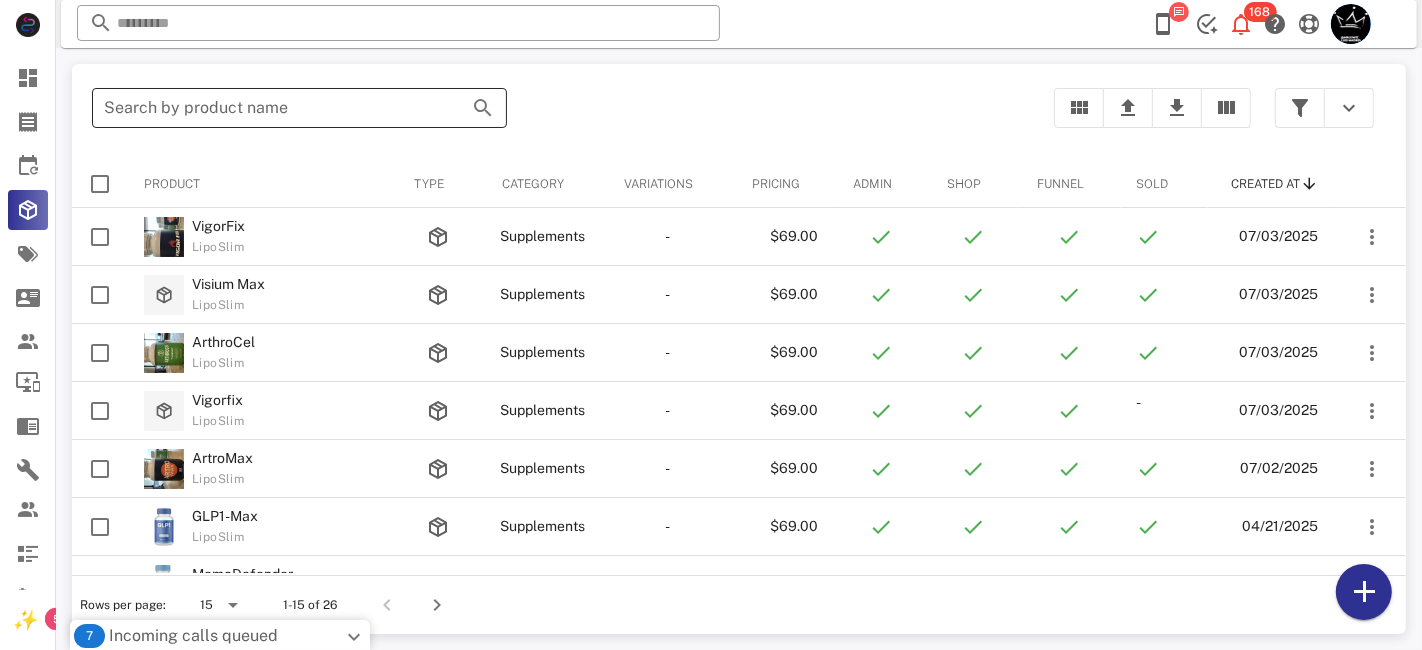 click on "Search by product name" at bounding box center (271, 108) 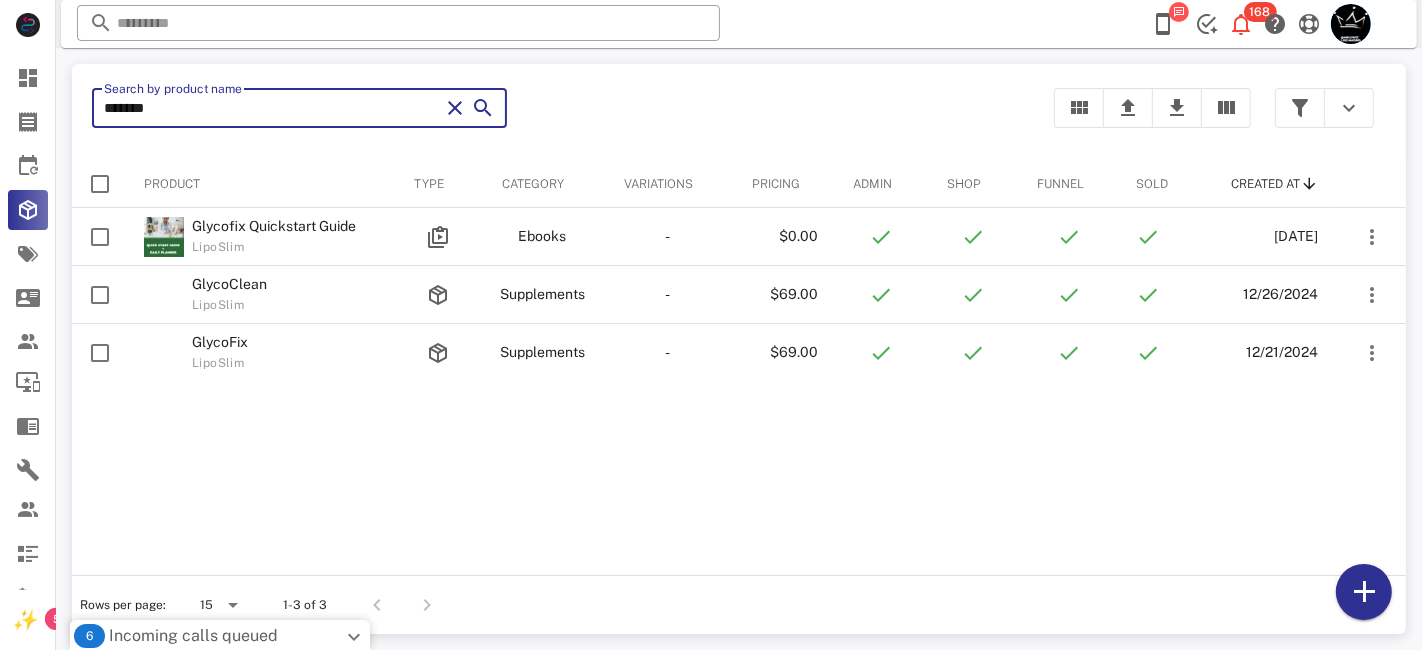 type on "********" 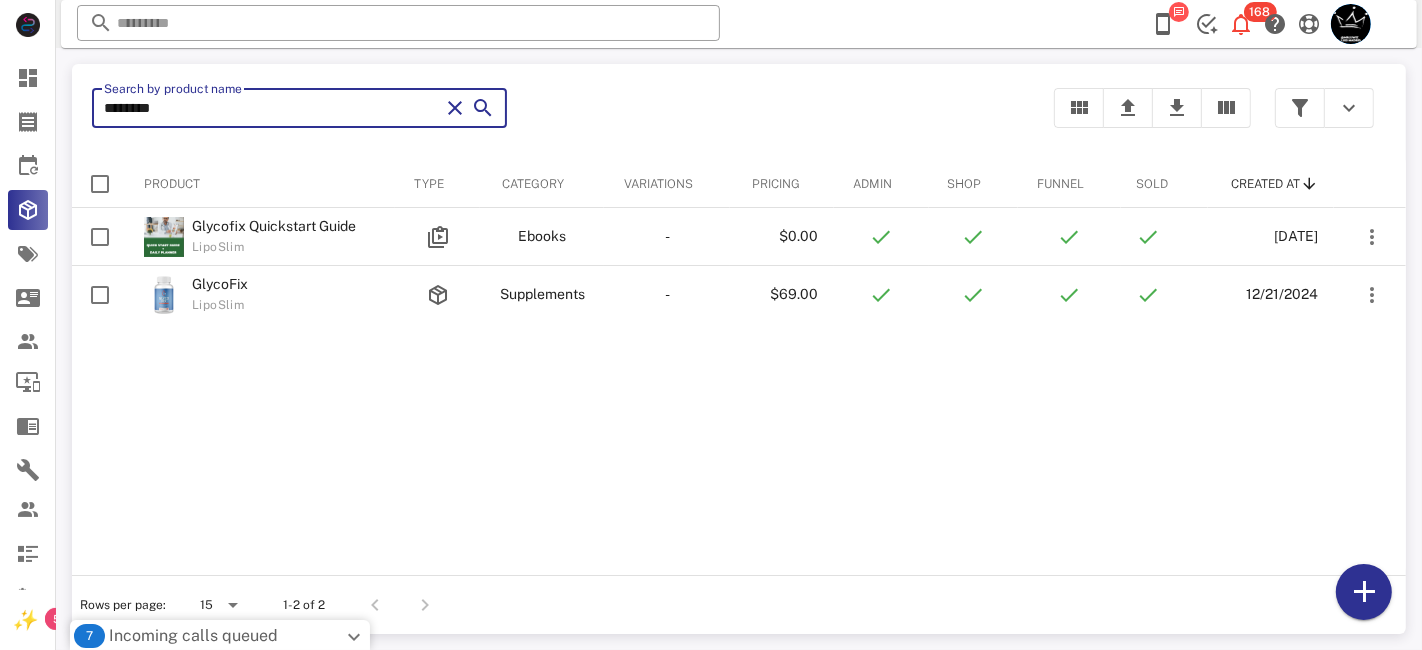 click at bounding box center [455, 108] 